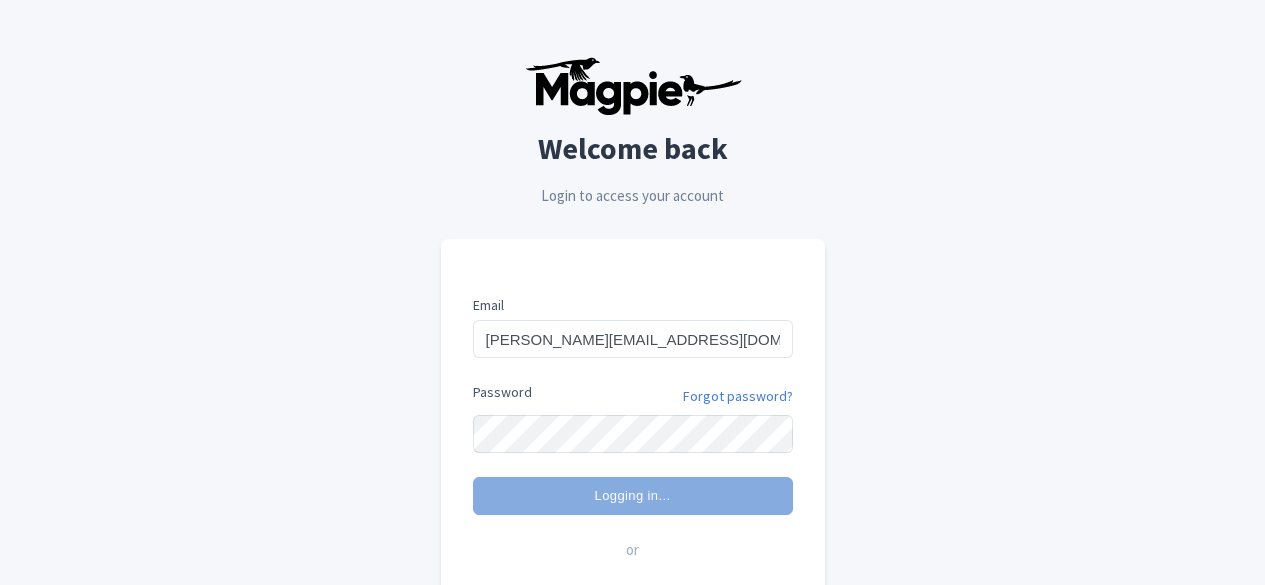 scroll, scrollTop: 0, scrollLeft: 0, axis: both 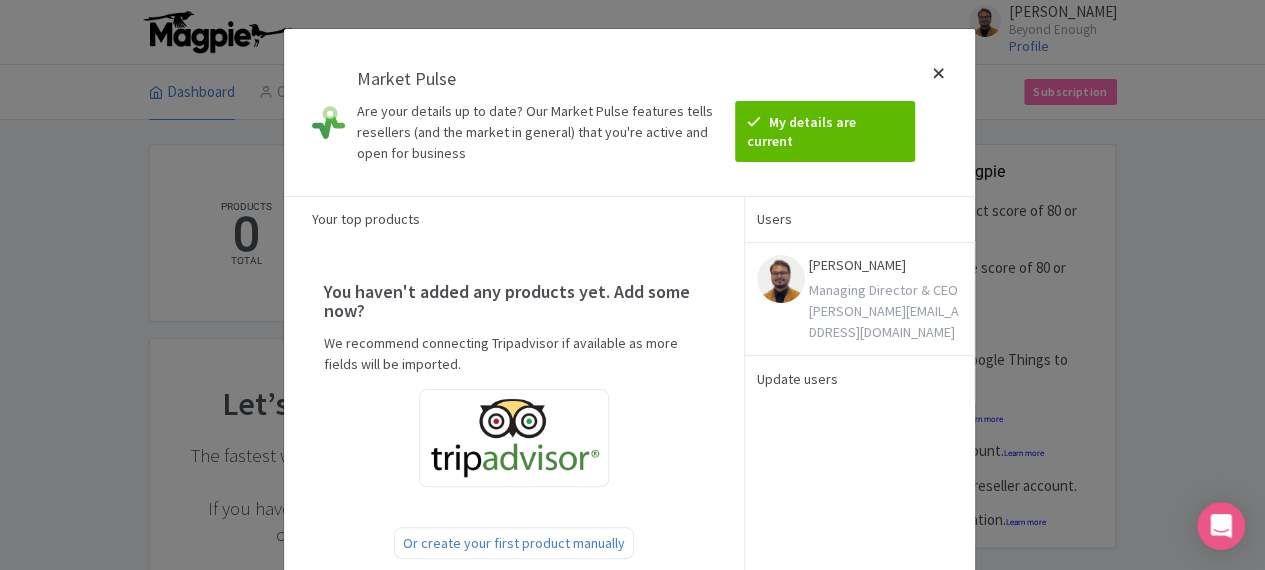 click at bounding box center (939, 112) 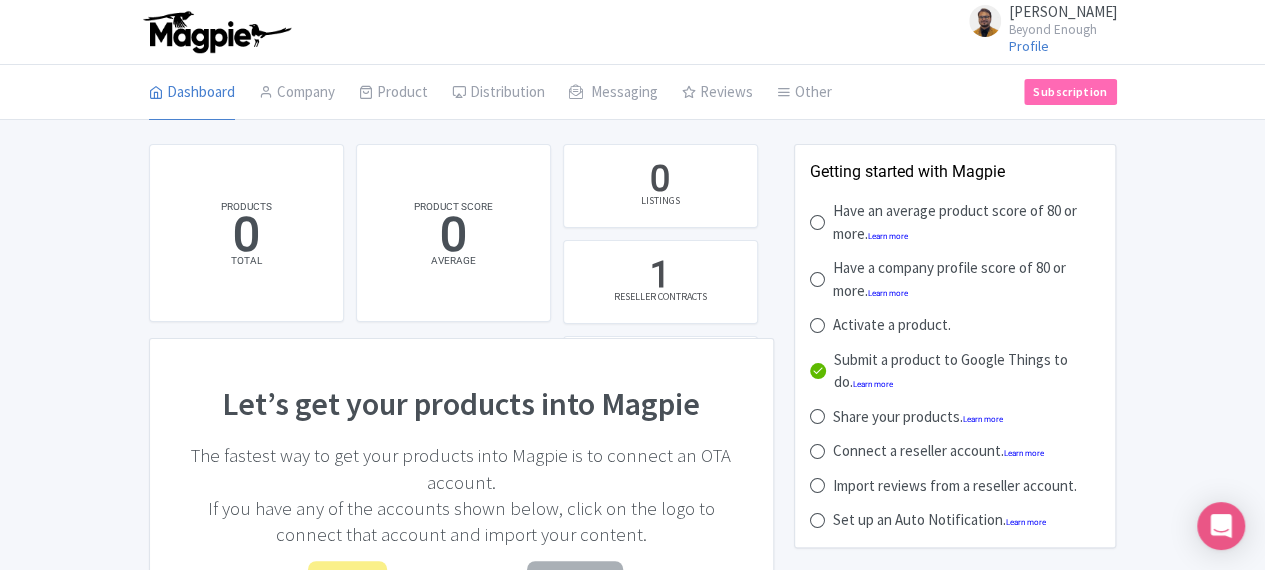 scroll, scrollTop: 0, scrollLeft: 0, axis: both 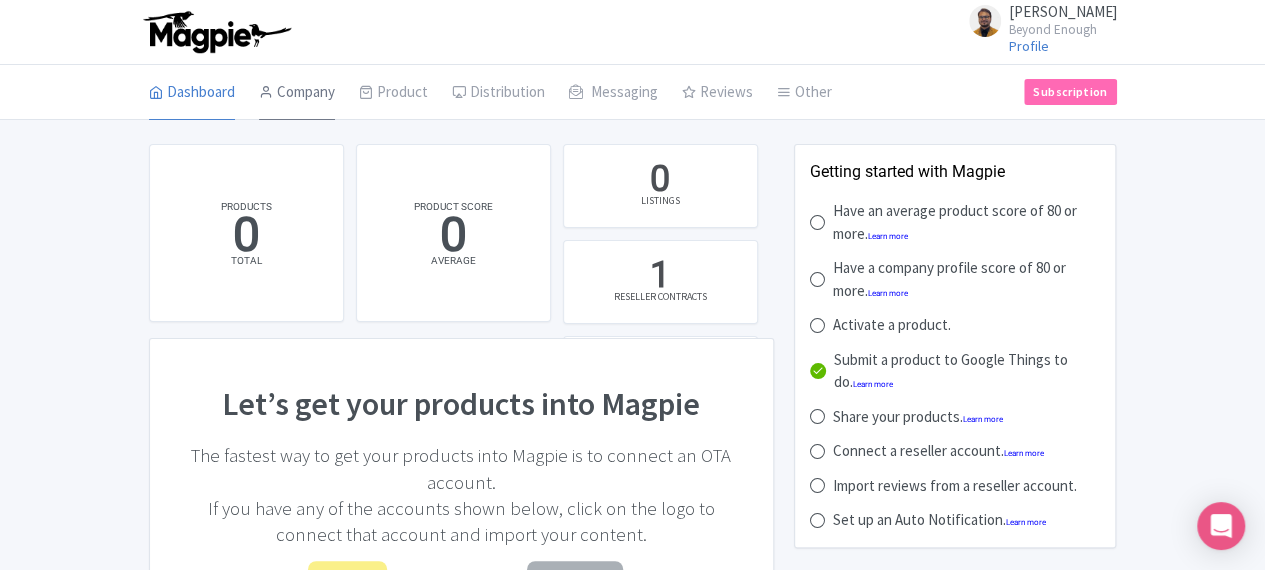 click on "Company" at bounding box center [297, 93] 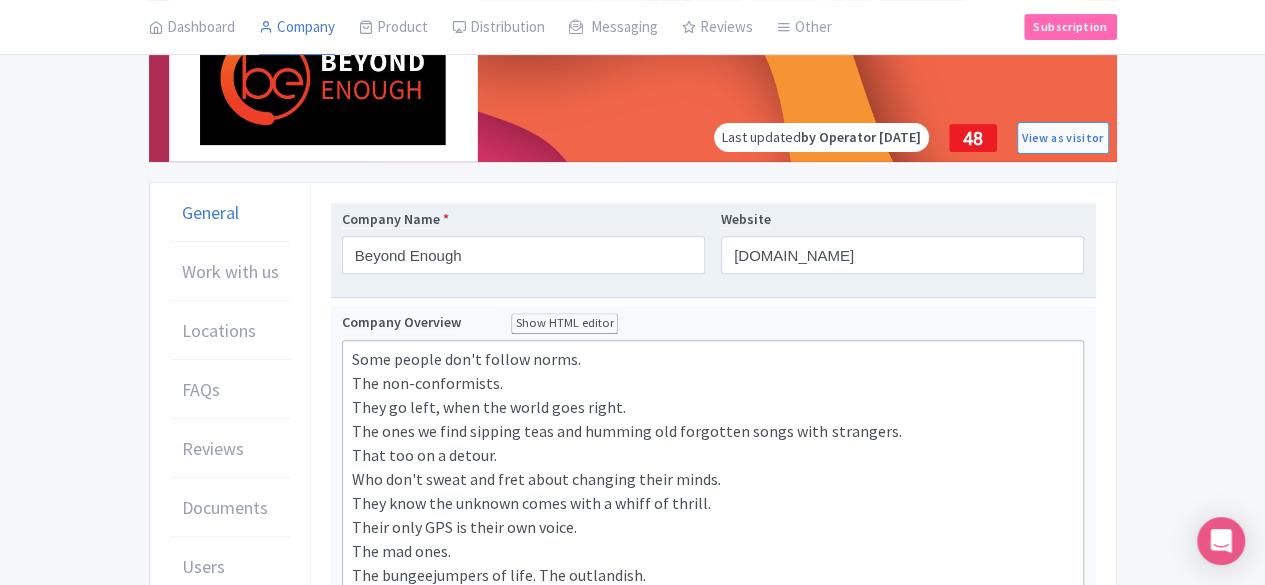scroll, scrollTop: 196, scrollLeft: 0, axis: vertical 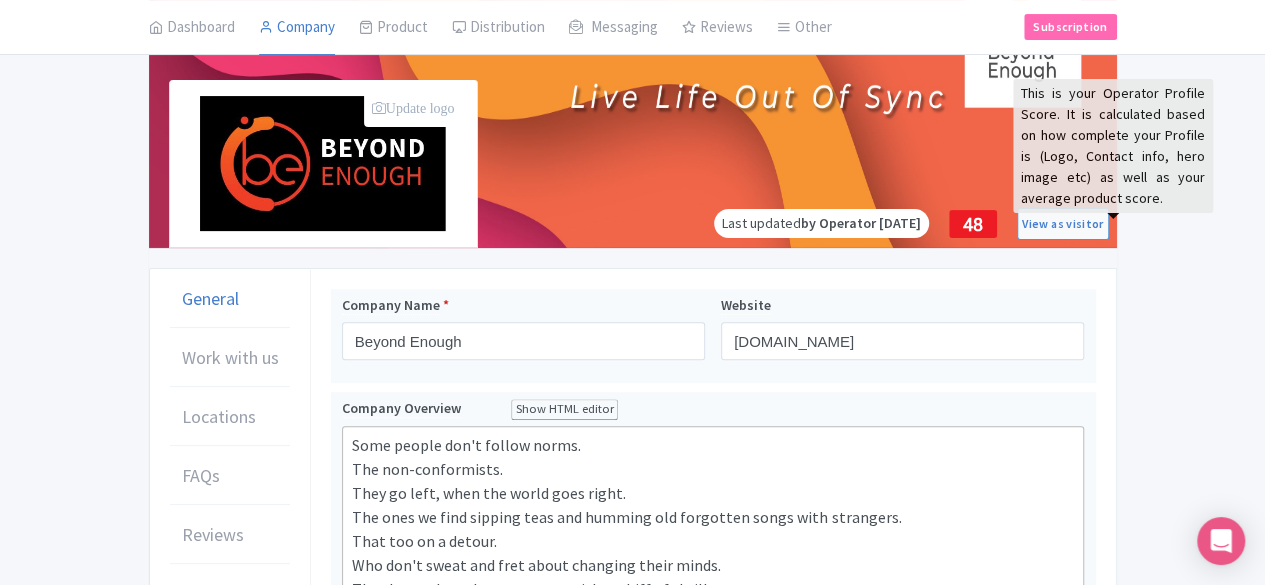 click on "48" at bounding box center (973, 224) 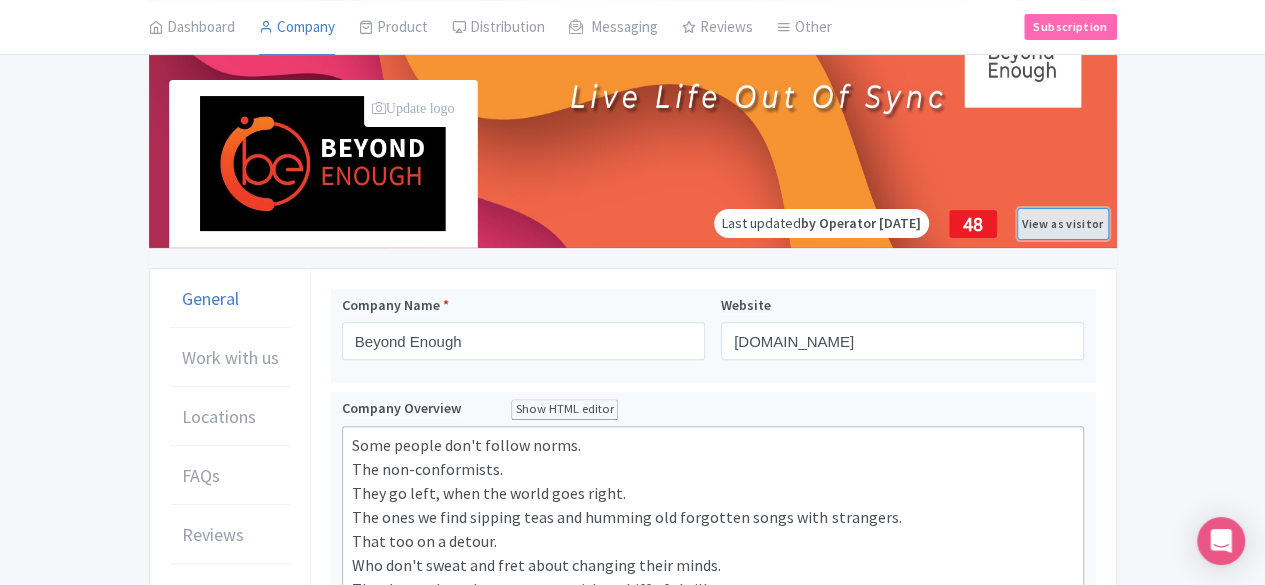 click on "View as visitor" at bounding box center [1062, 224] 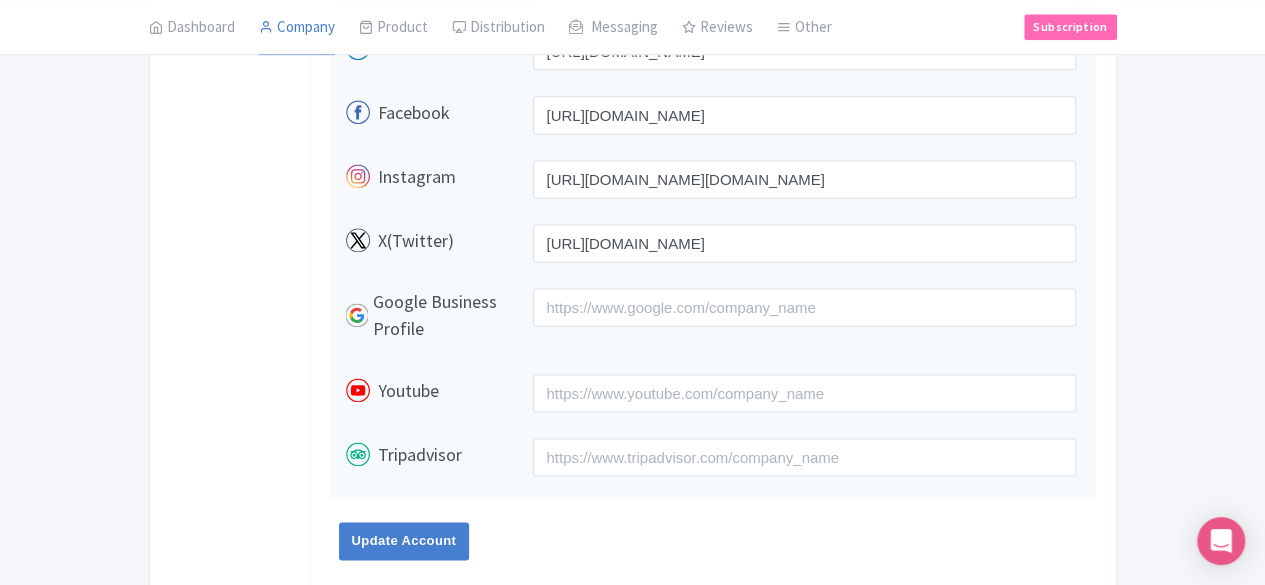 scroll, scrollTop: 1302, scrollLeft: 0, axis: vertical 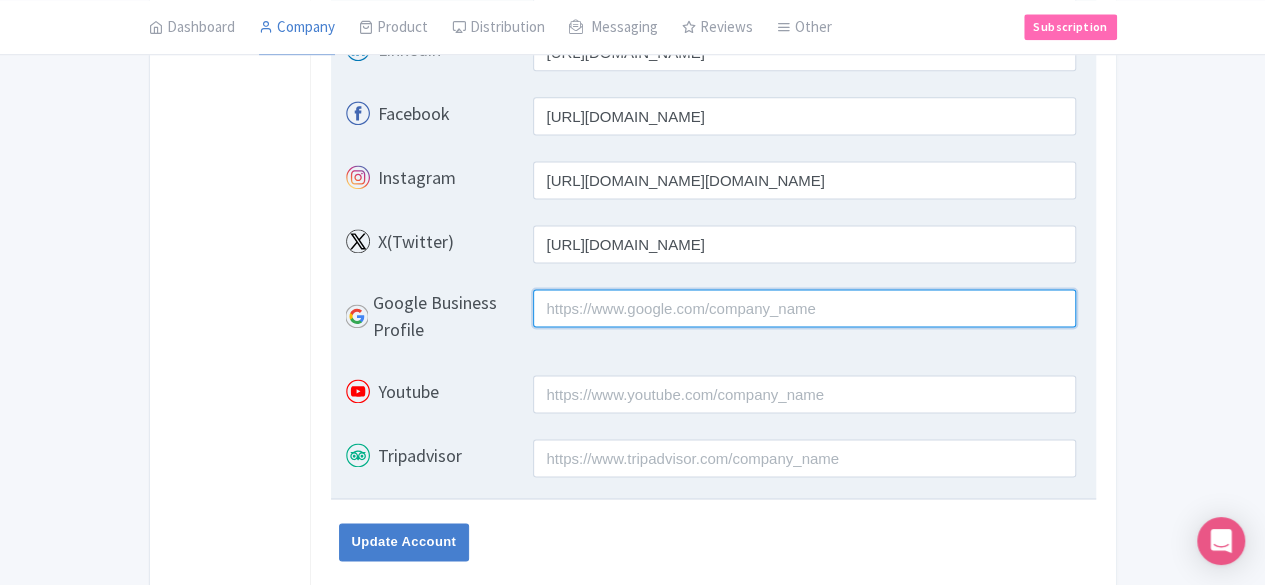 click on "Google Business Profile" at bounding box center (804, 308) 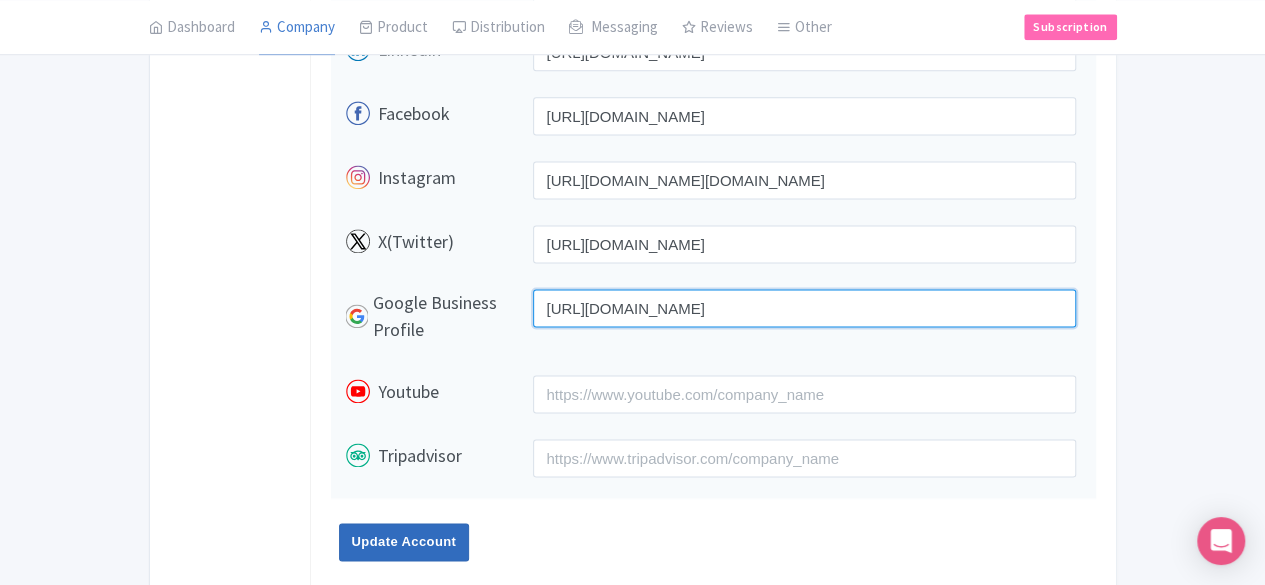 type on "https://share.google/Q9cI8wL6fyZarpjy3" 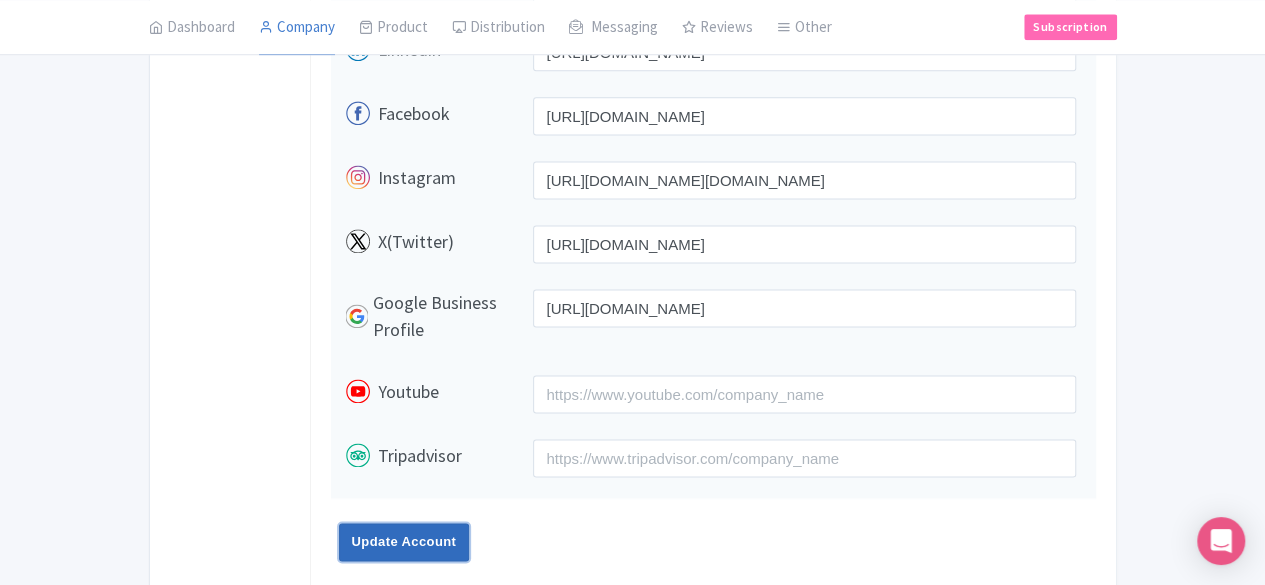 click on "Update Account" at bounding box center (404, 542) 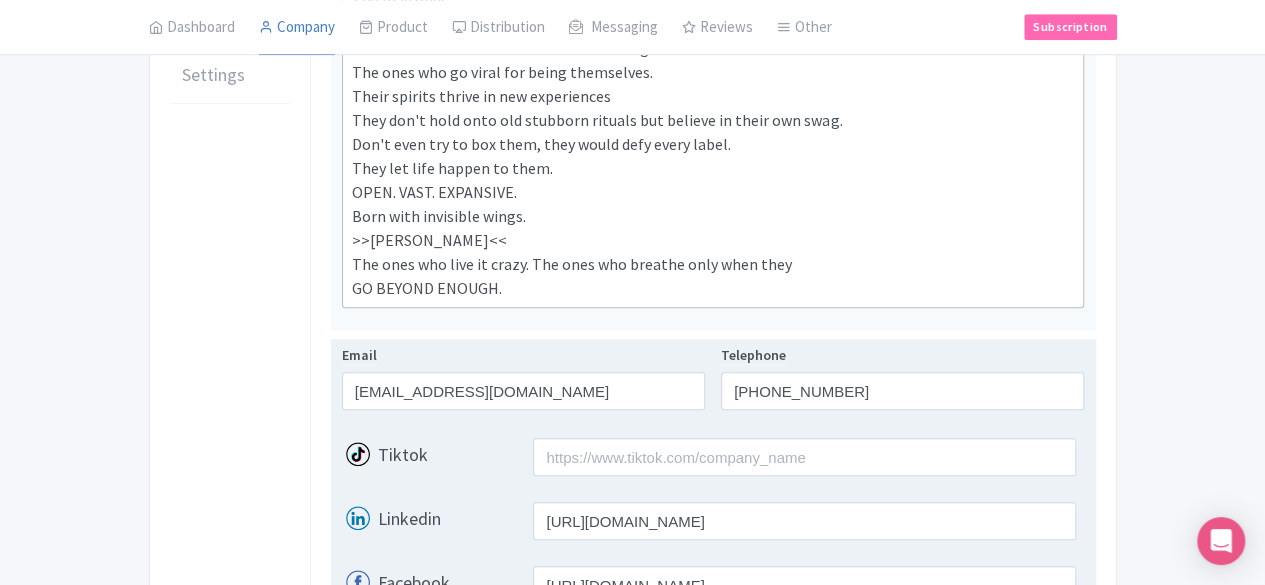 scroll, scrollTop: 762, scrollLeft: 0, axis: vertical 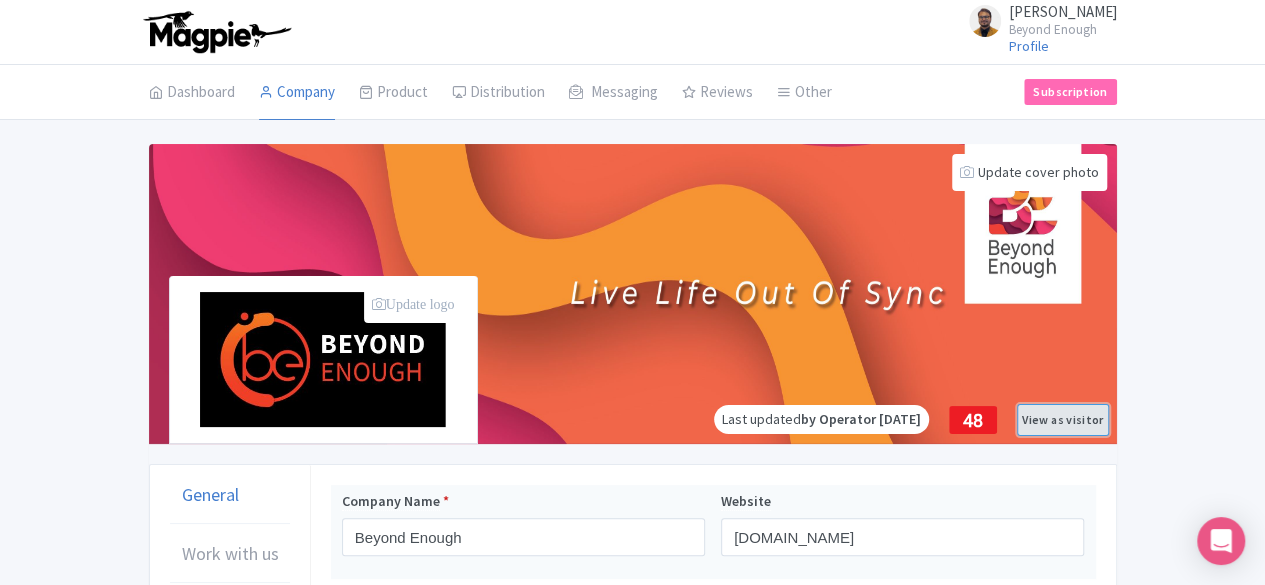 click on "View as visitor" at bounding box center (1062, 420) 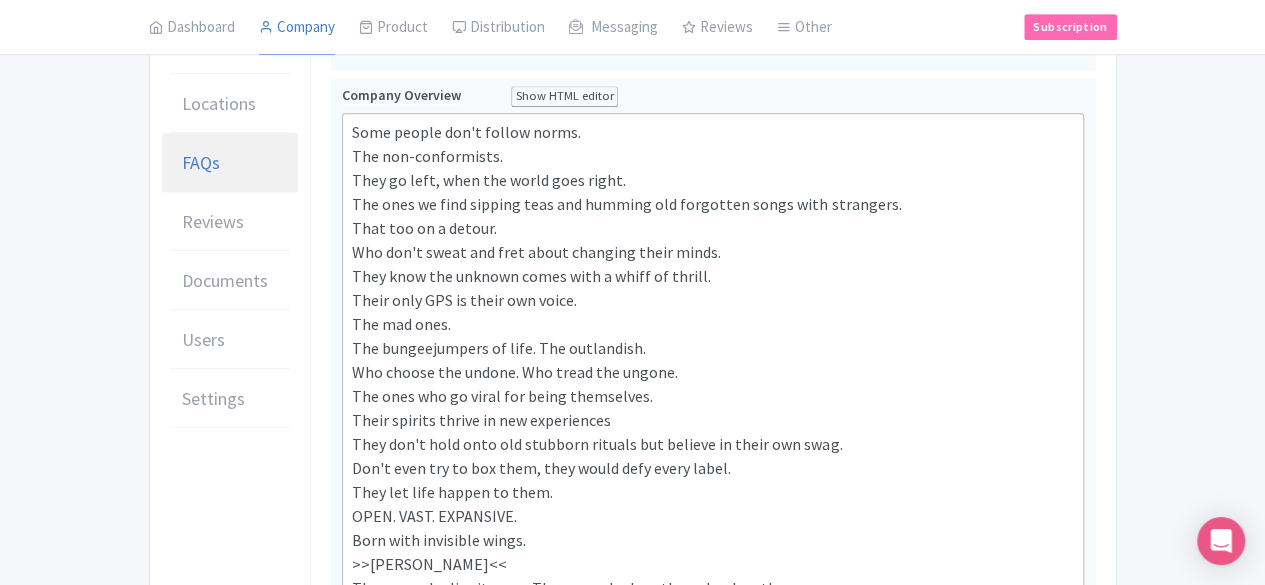 scroll, scrollTop: 426, scrollLeft: 0, axis: vertical 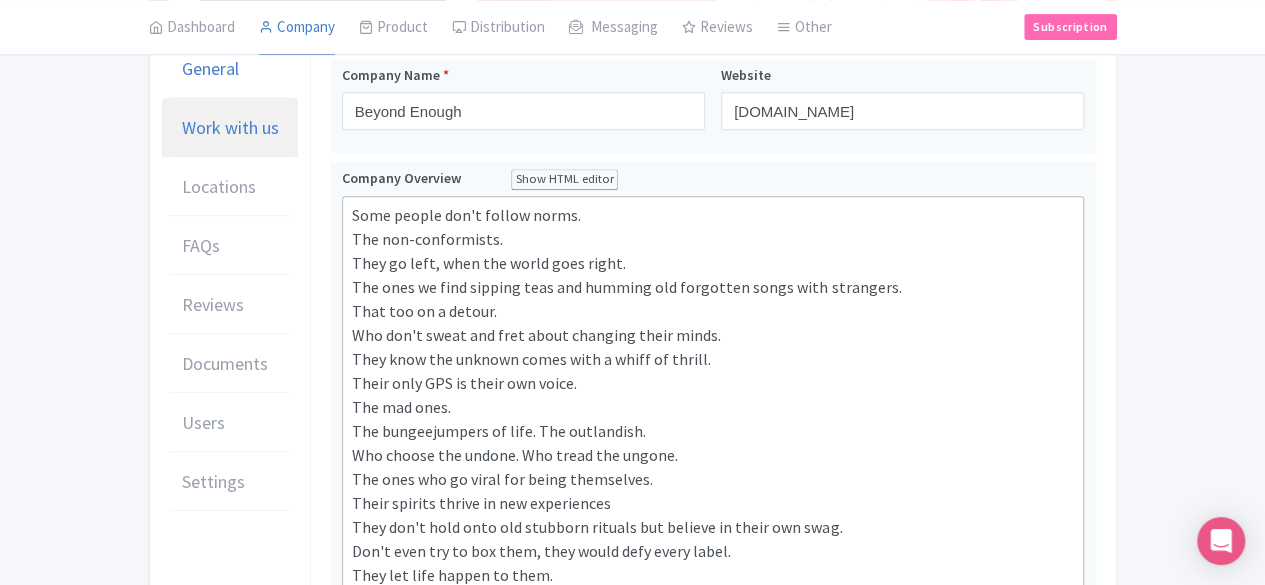 click on "Work with us" at bounding box center [230, 128] 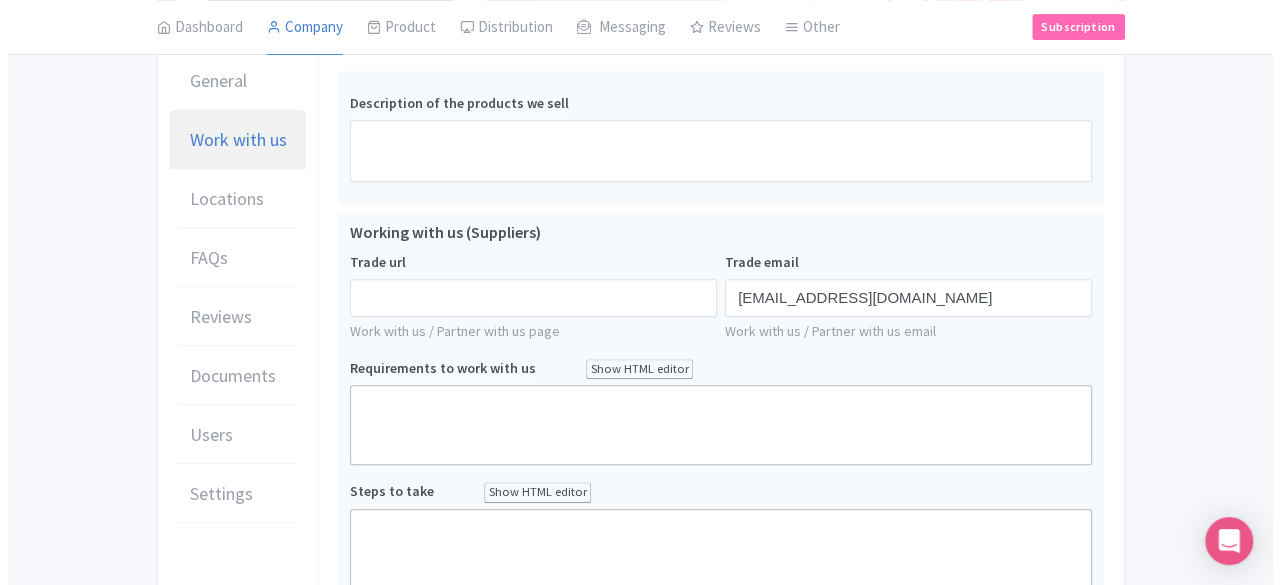 scroll, scrollTop: 410, scrollLeft: 0, axis: vertical 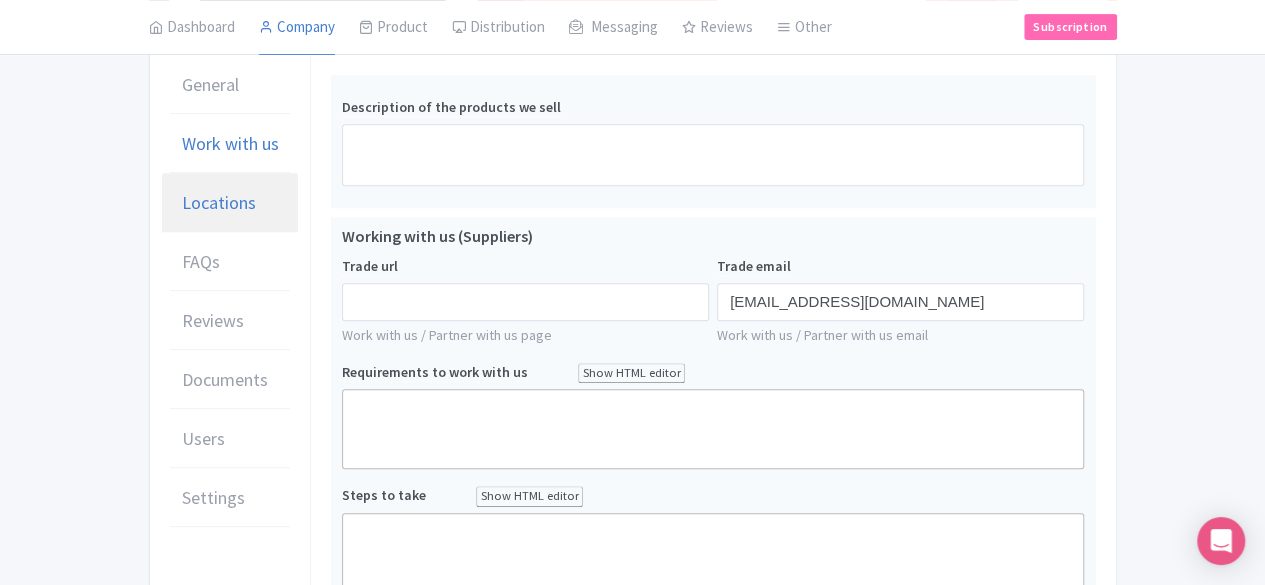 click on "Locations" at bounding box center (219, 202) 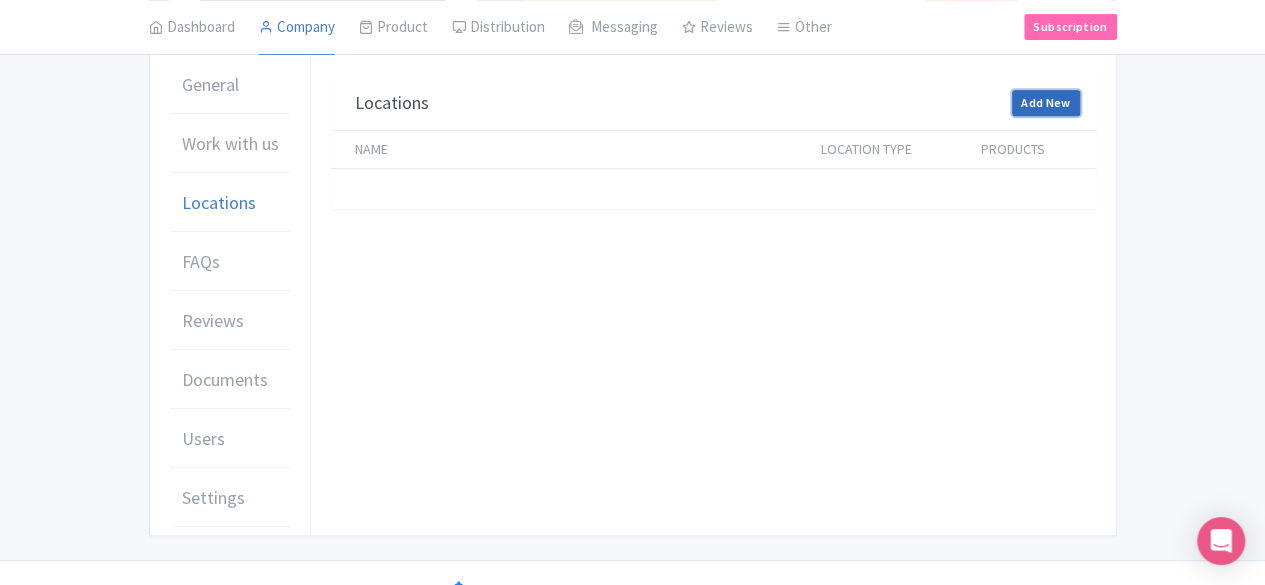 click on "Add New" at bounding box center (1046, 103) 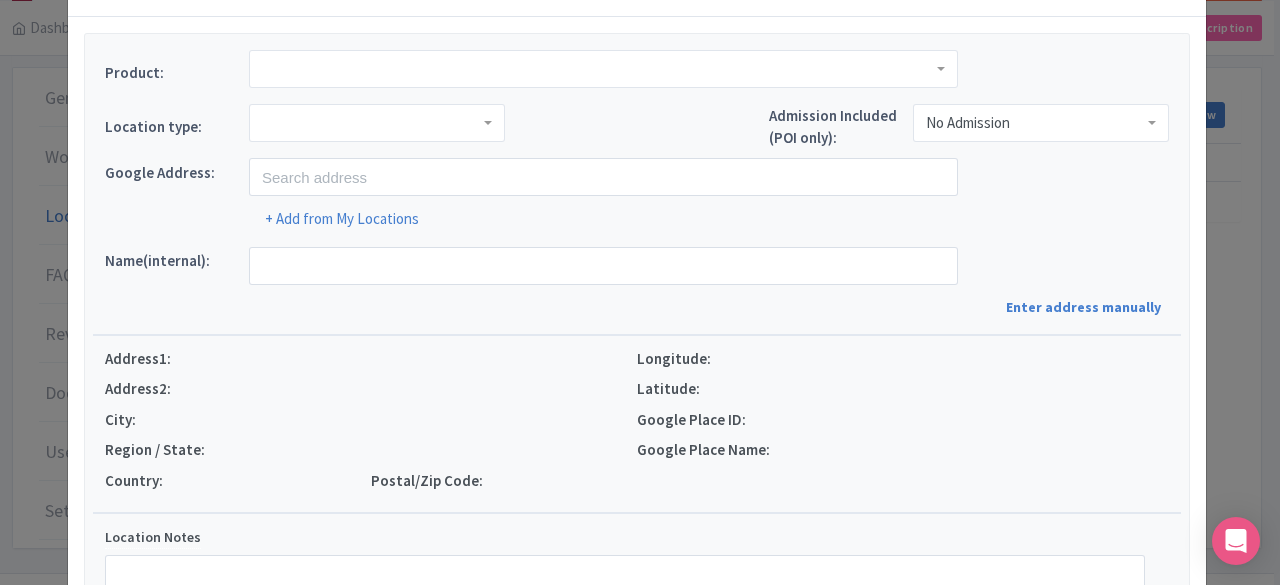 scroll, scrollTop: 0, scrollLeft: 0, axis: both 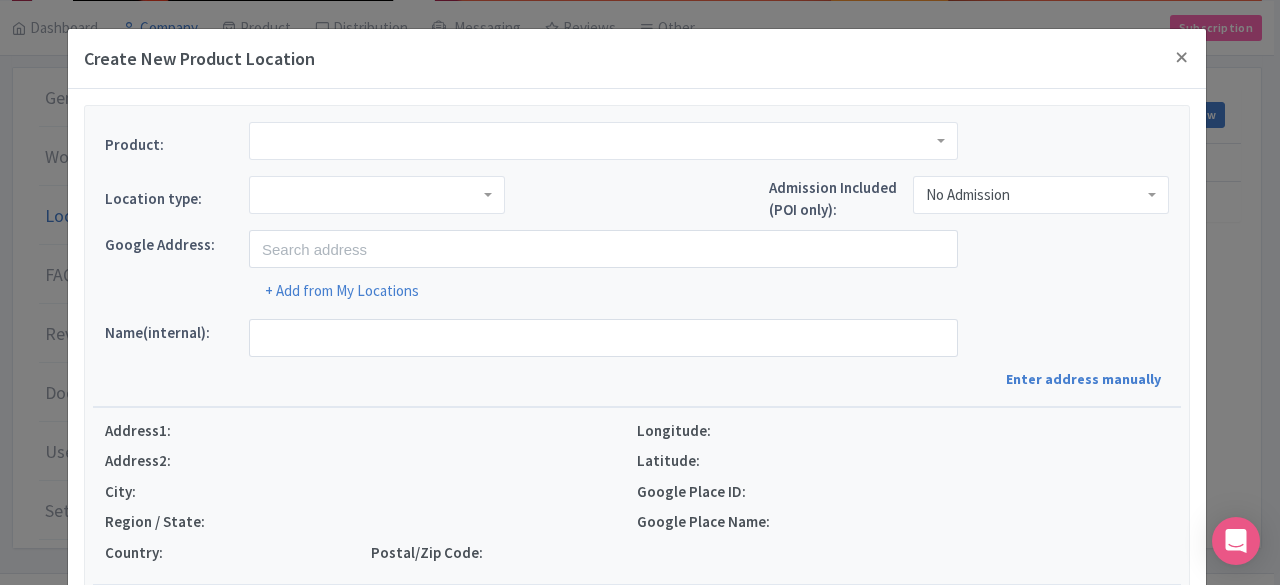 click at bounding box center (603, 141) 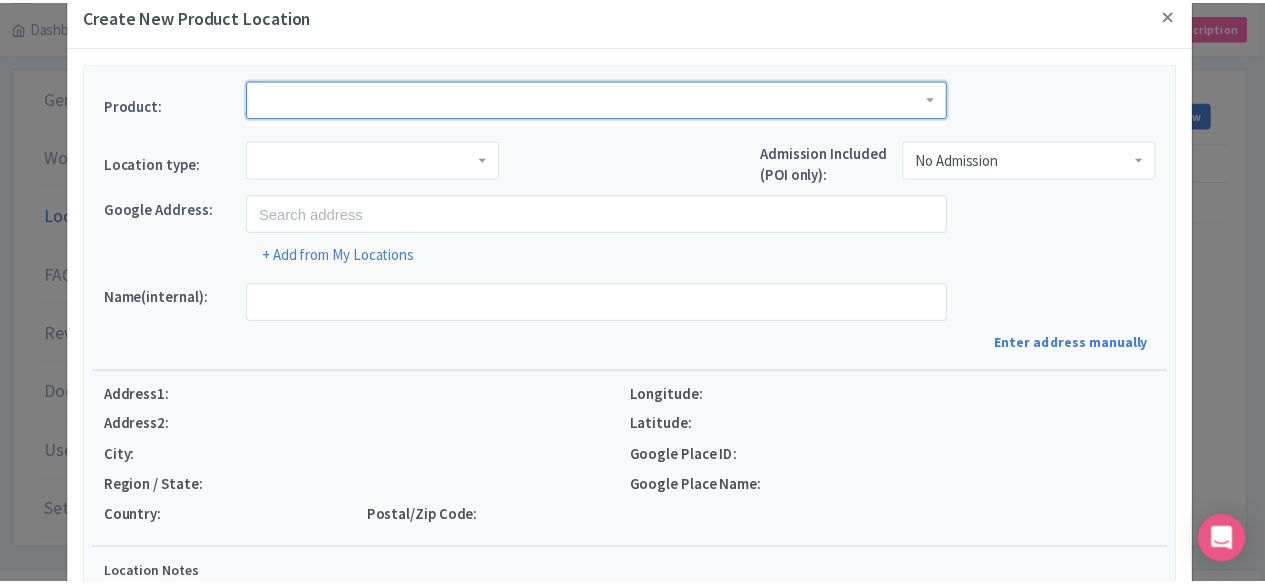scroll, scrollTop: 0, scrollLeft: 0, axis: both 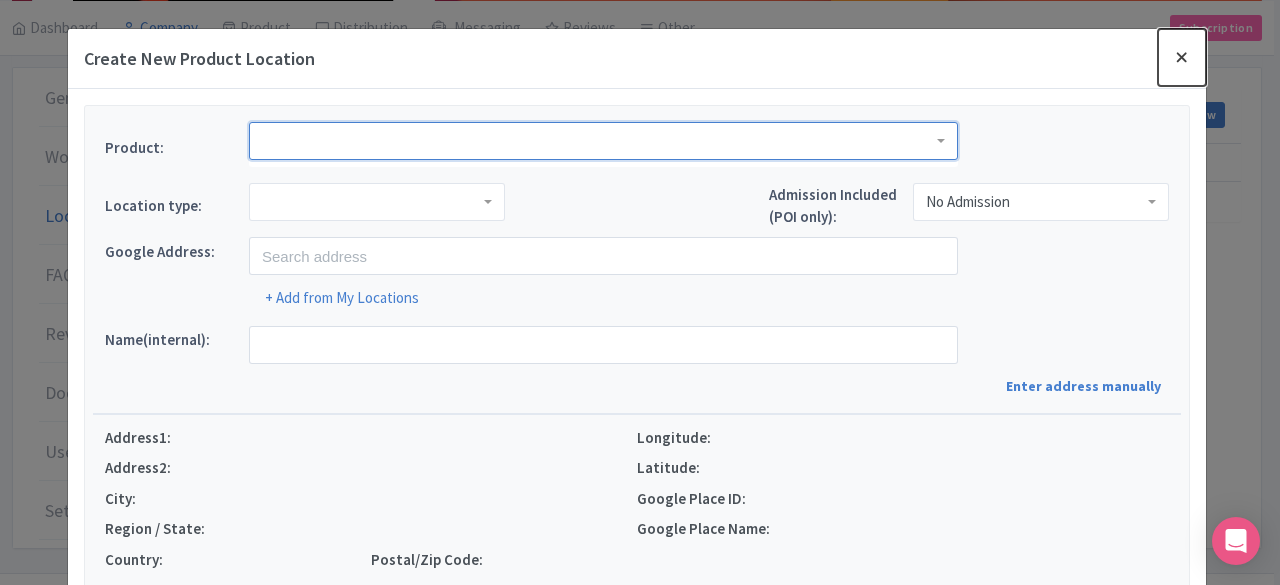 click at bounding box center (1182, 57) 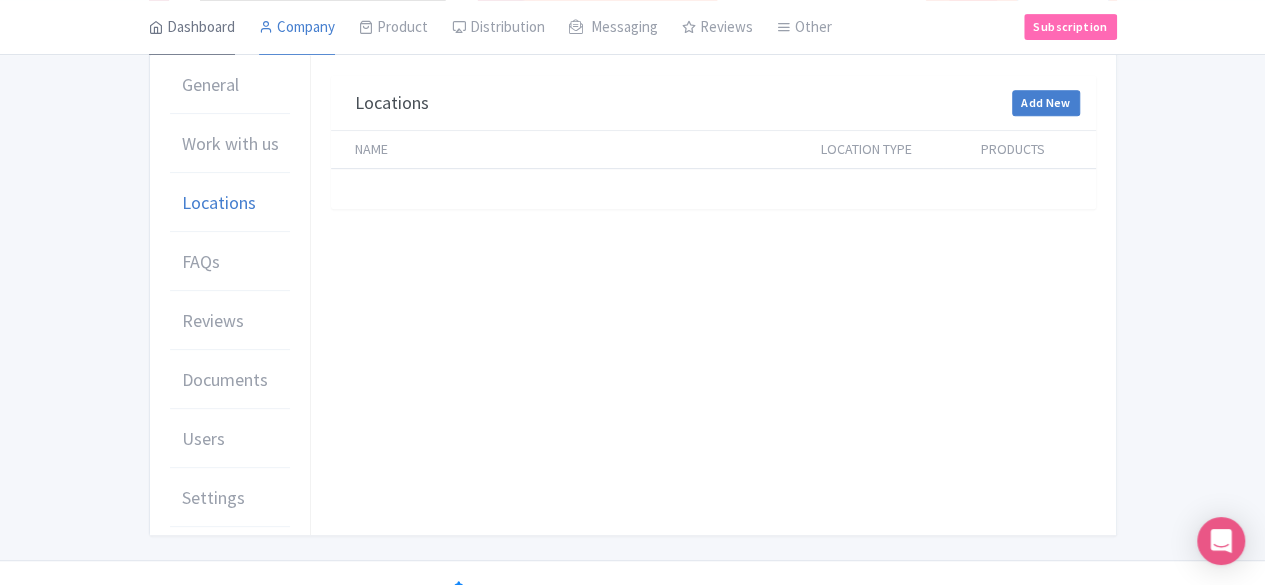 click on "Dashboard" at bounding box center [192, 28] 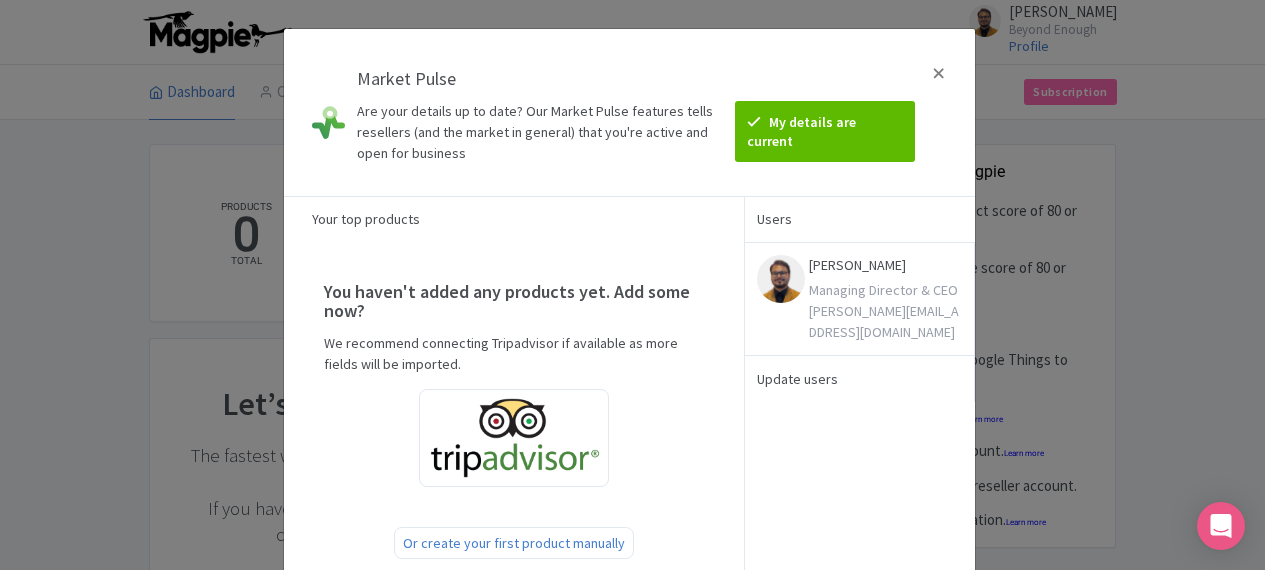scroll, scrollTop: 0, scrollLeft: 0, axis: both 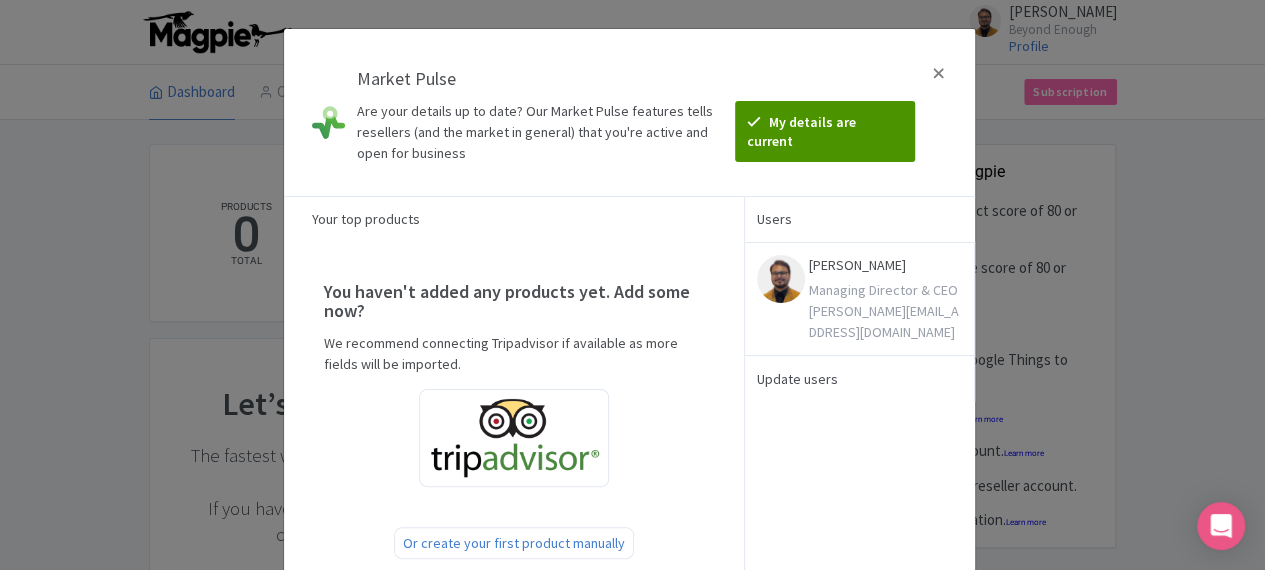 click on "My details are current" at bounding box center [824, 131] 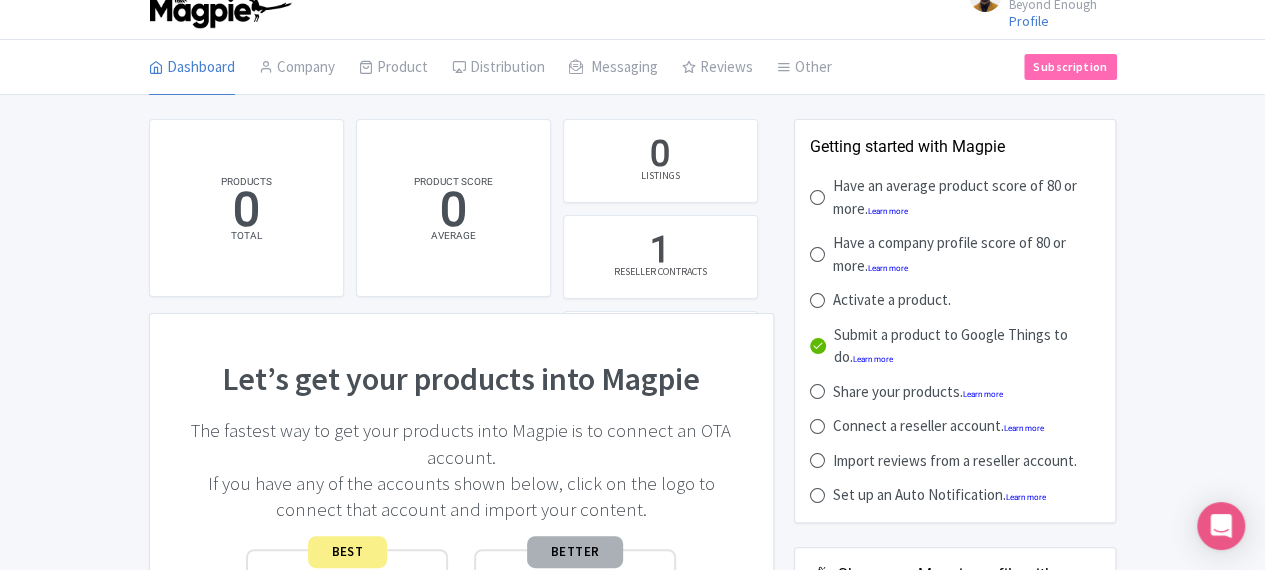 scroll, scrollTop: 0, scrollLeft: 0, axis: both 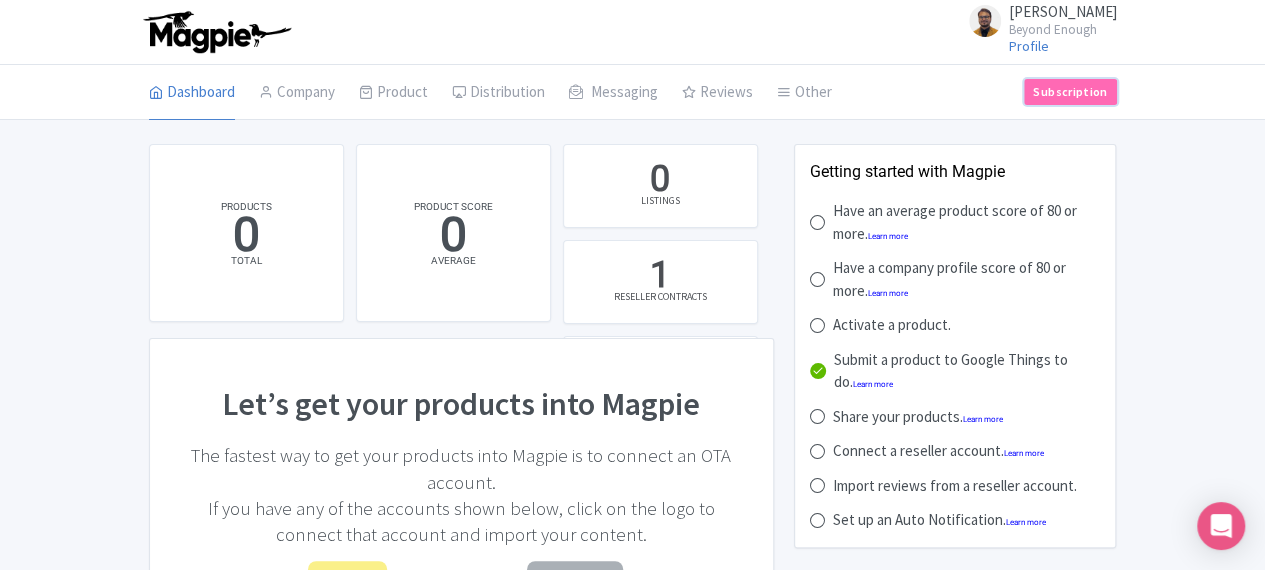 click on "Subscription" at bounding box center (1070, 92) 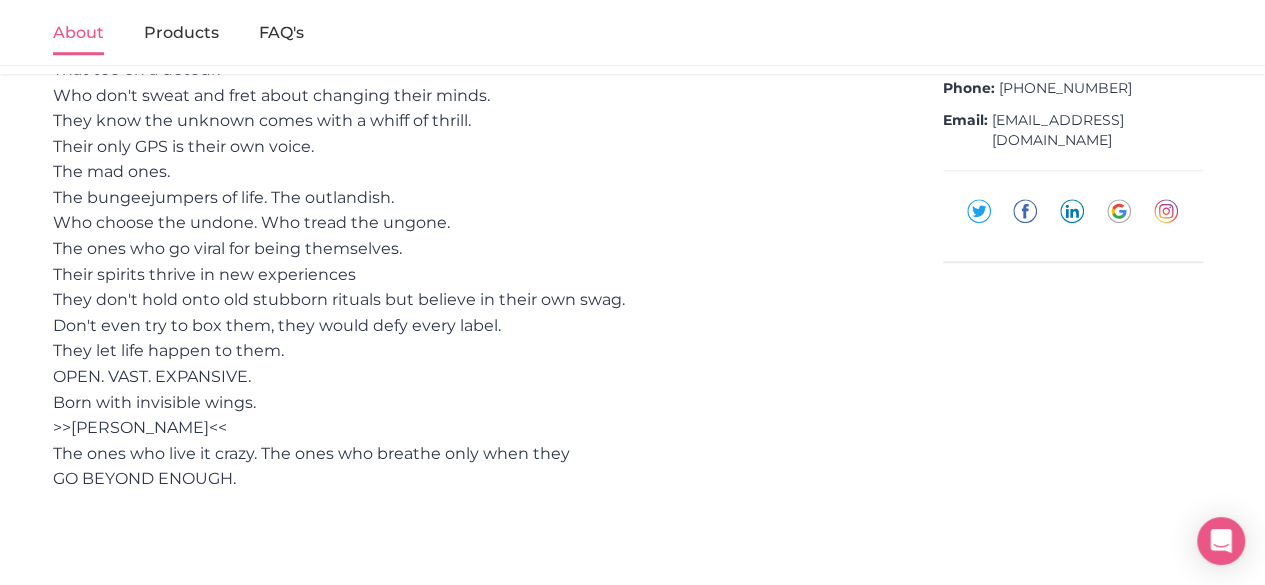 scroll, scrollTop: 812, scrollLeft: 0, axis: vertical 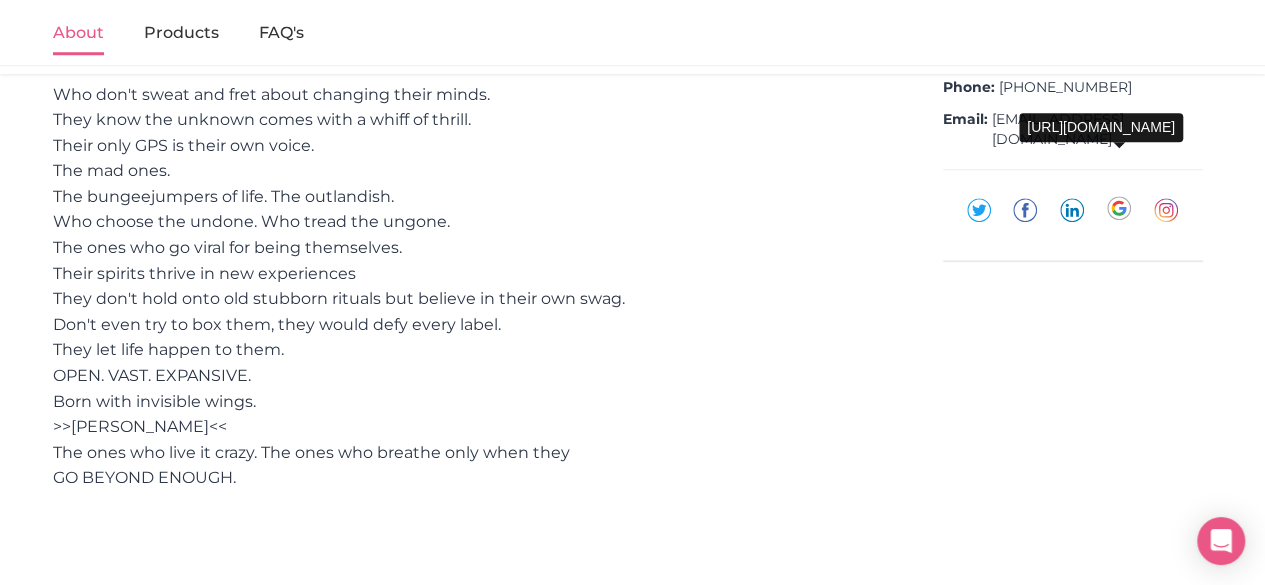 click at bounding box center [1119, 208] 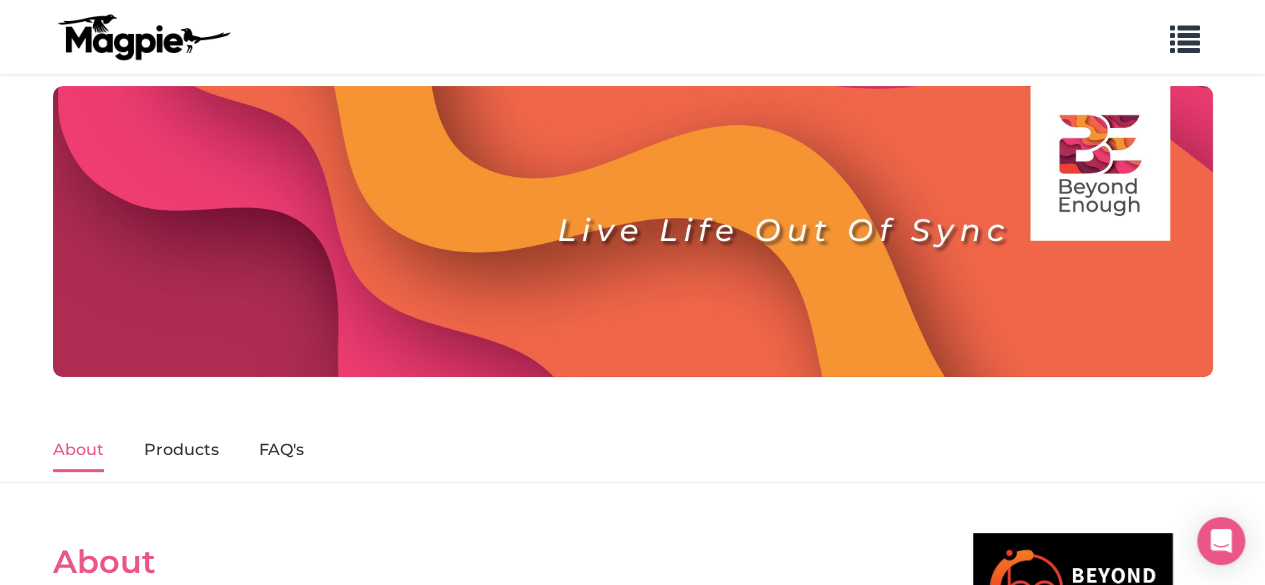 scroll, scrollTop: 0, scrollLeft: 0, axis: both 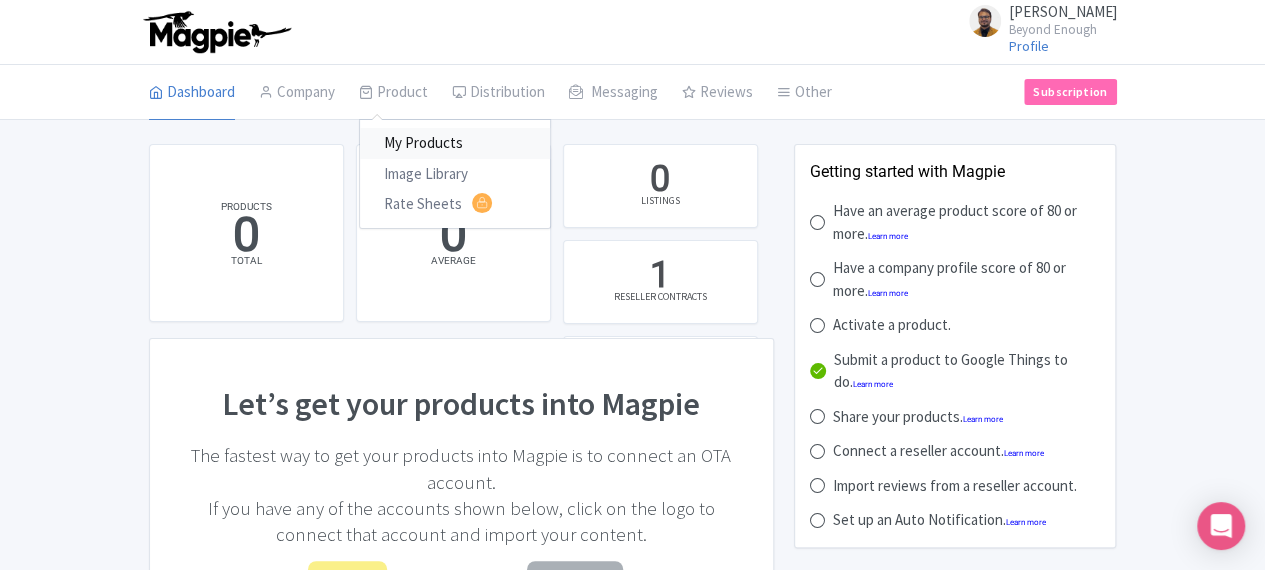 click on "My Products" at bounding box center (455, 143) 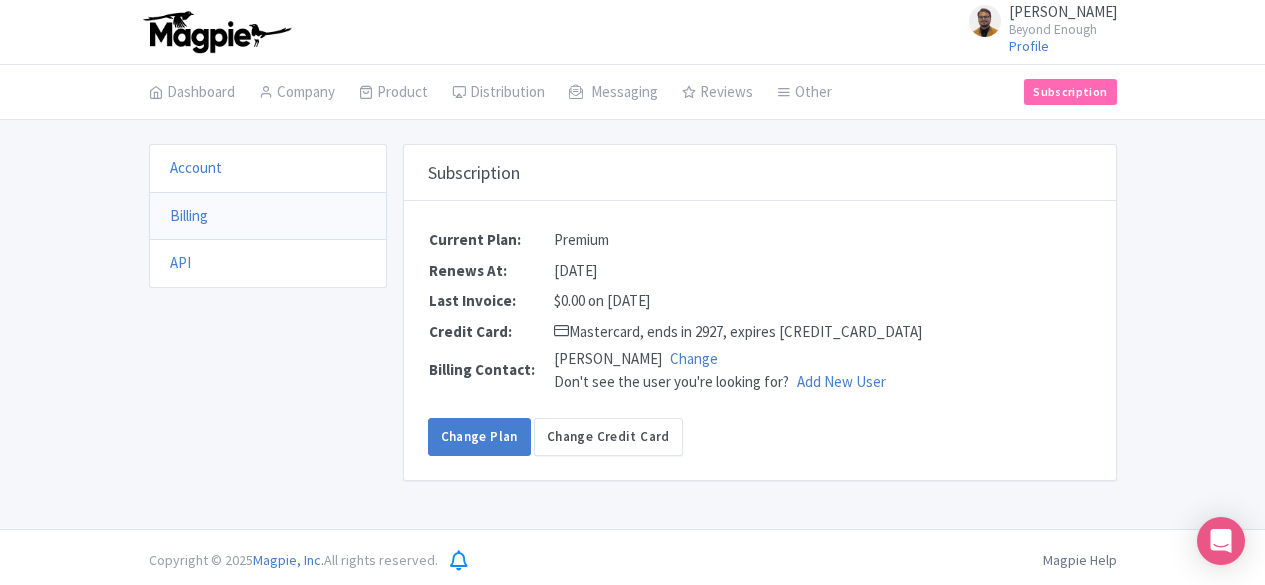 scroll, scrollTop: 0, scrollLeft: 0, axis: both 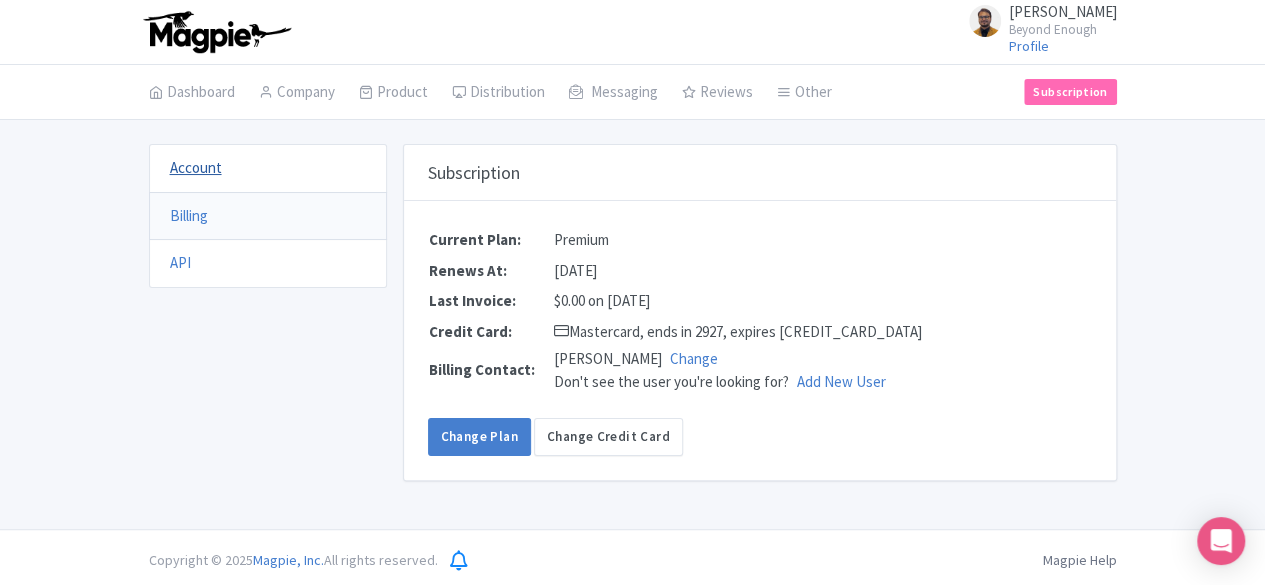 click on "Account" at bounding box center (196, 167) 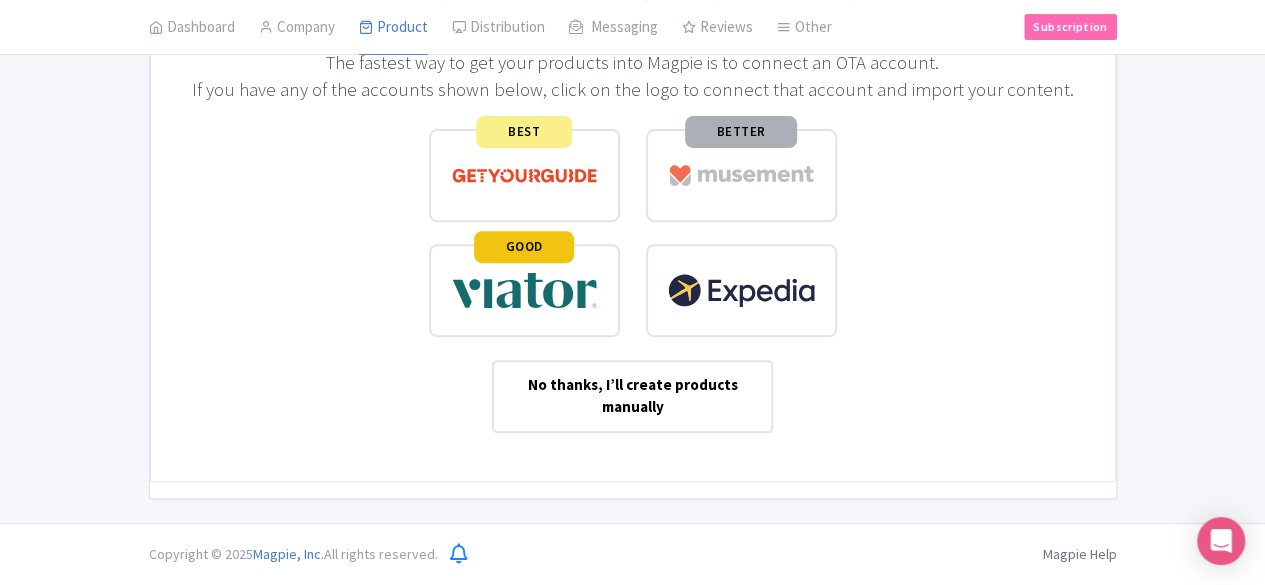 scroll, scrollTop: 274, scrollLeft: 0, axis: vertical 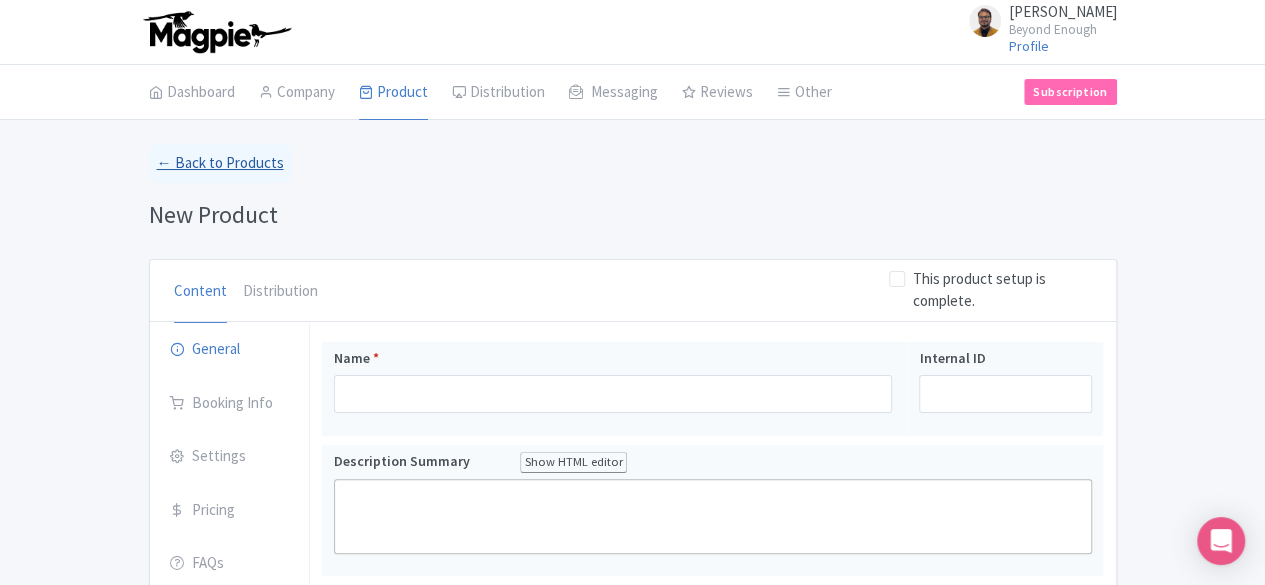click on "← Back to Products" at bounding box center (220, 163) 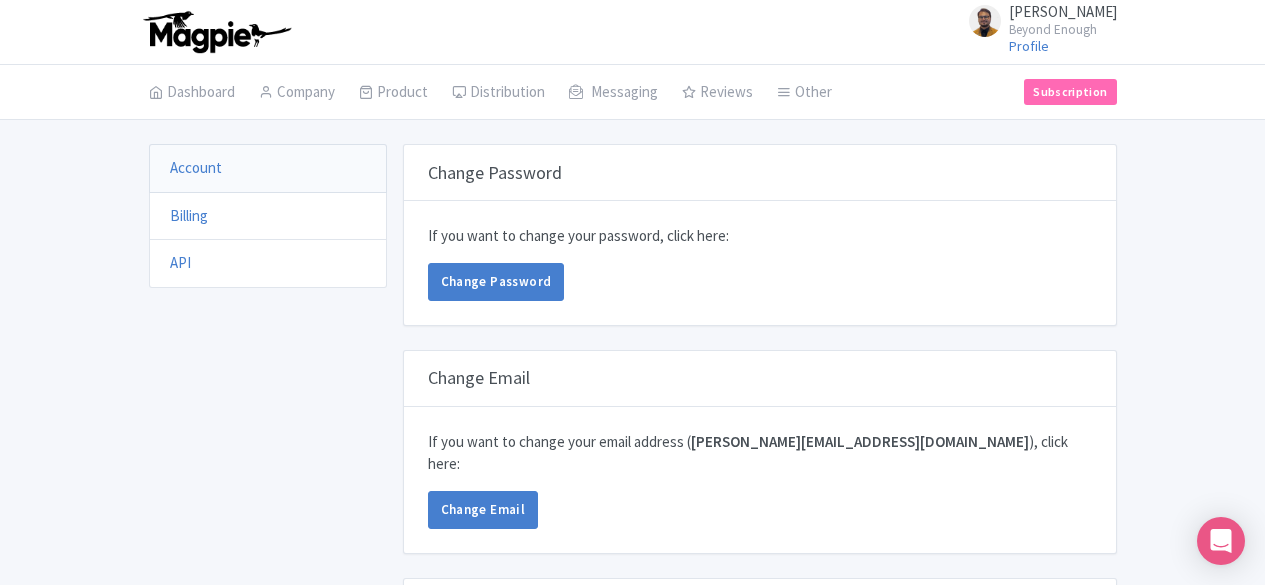 scroll, scrollTop: 0, scrollLeft: 0, axis: both 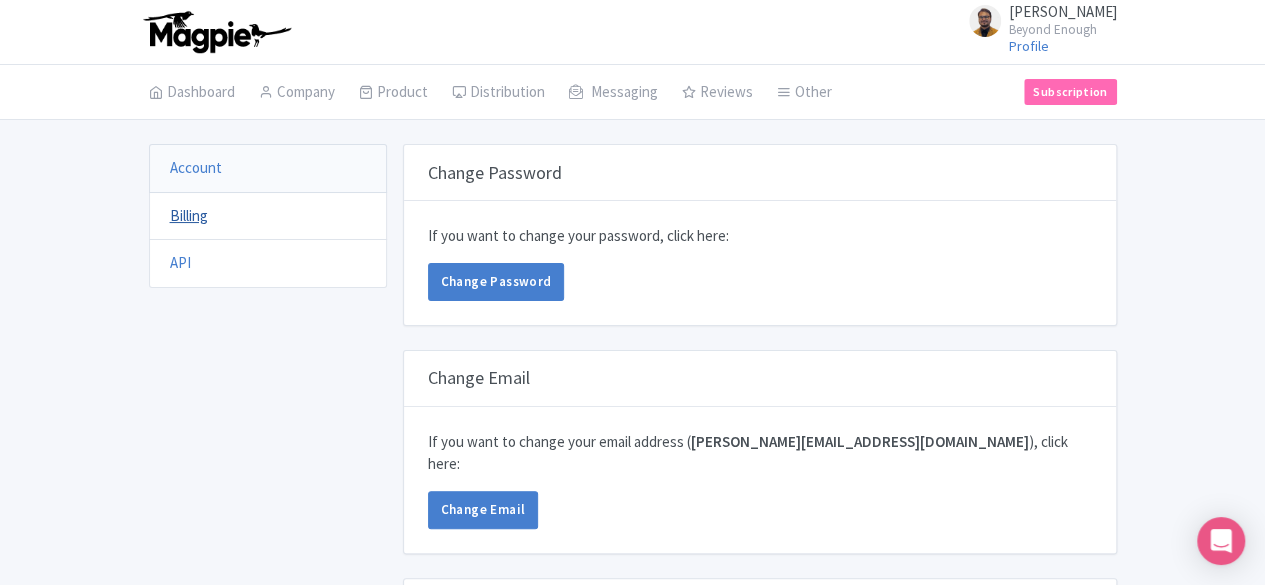 click on "Billing" at bounding box center (189, 215) 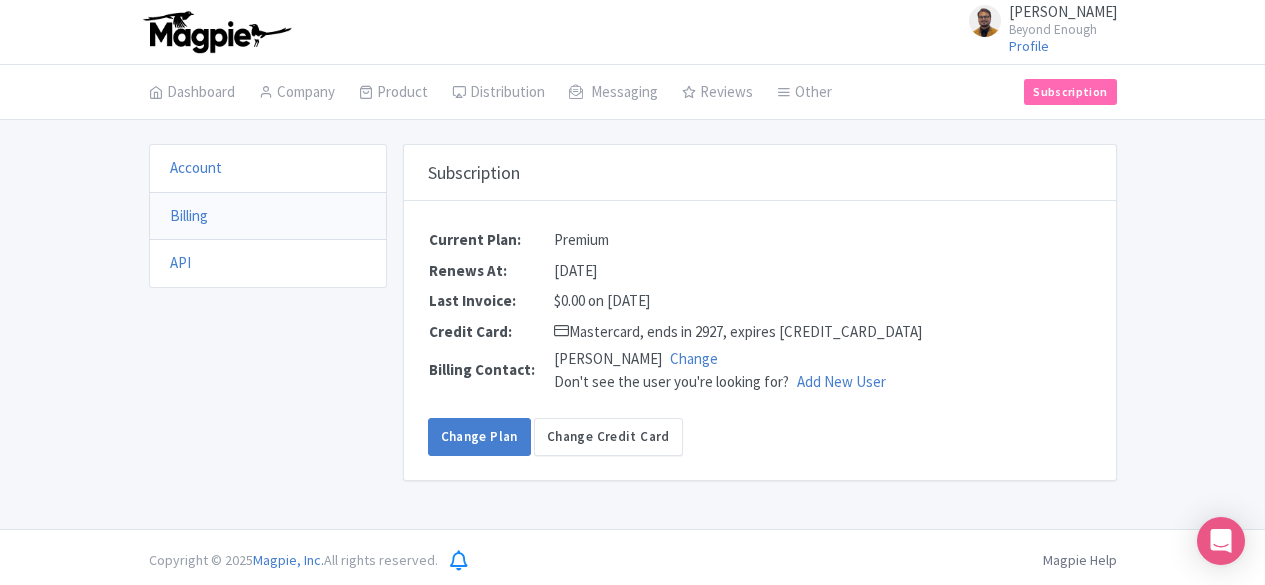 scroll, scrollTop: 0, scrollLeft: 0, axis: both 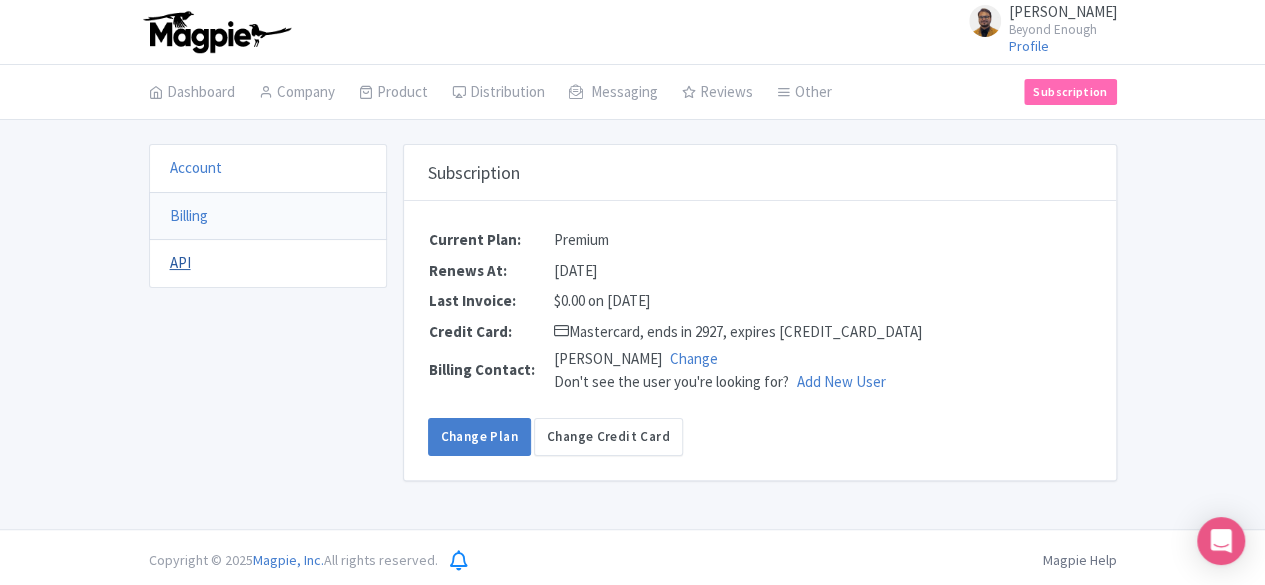 click on "API" at bounding box center [180, 262] 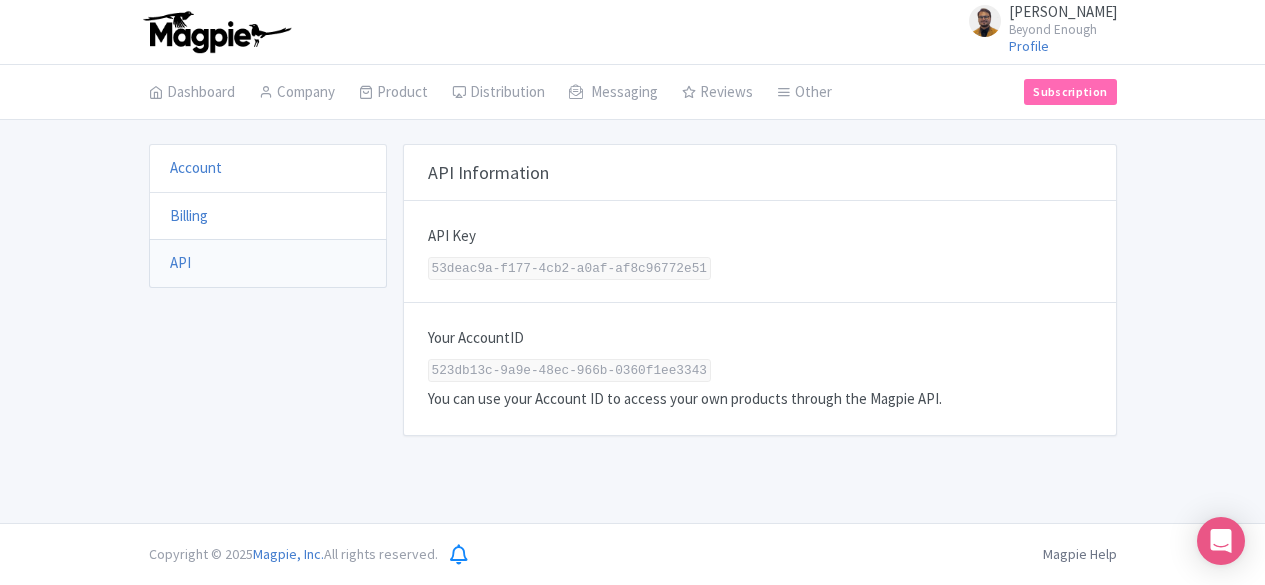 scroll, scrollTop: 0, scrollLeft: 0, axis: both 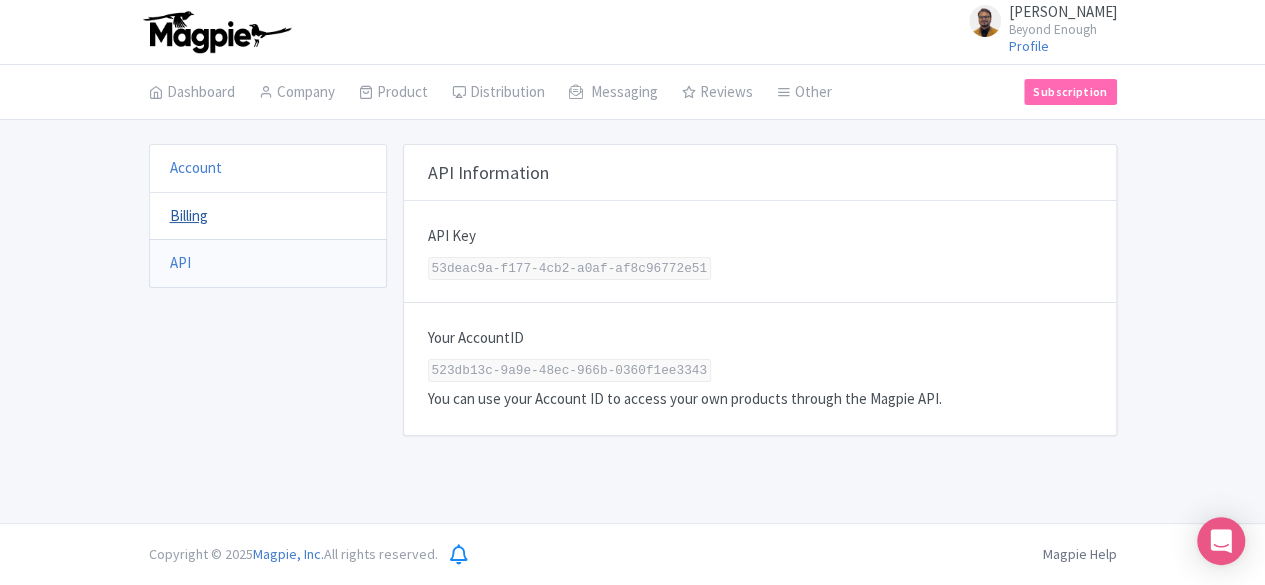 click on "Billing" at bounding box center [189, 215] 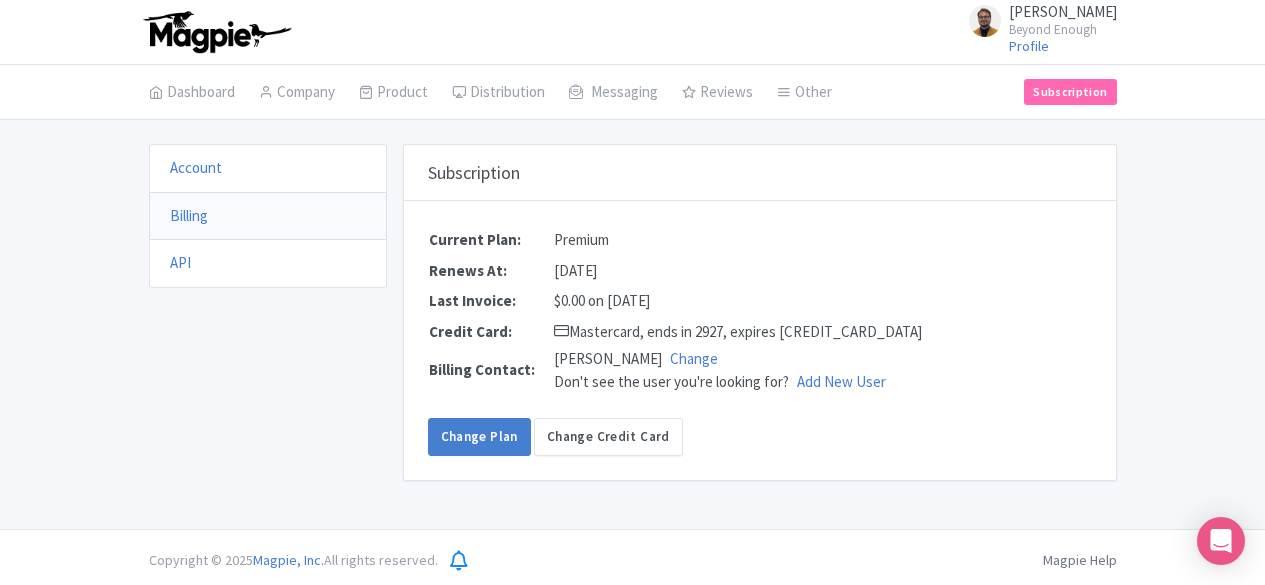 scroll, scrollTop: 0, scrollLeft: 0, axis: both 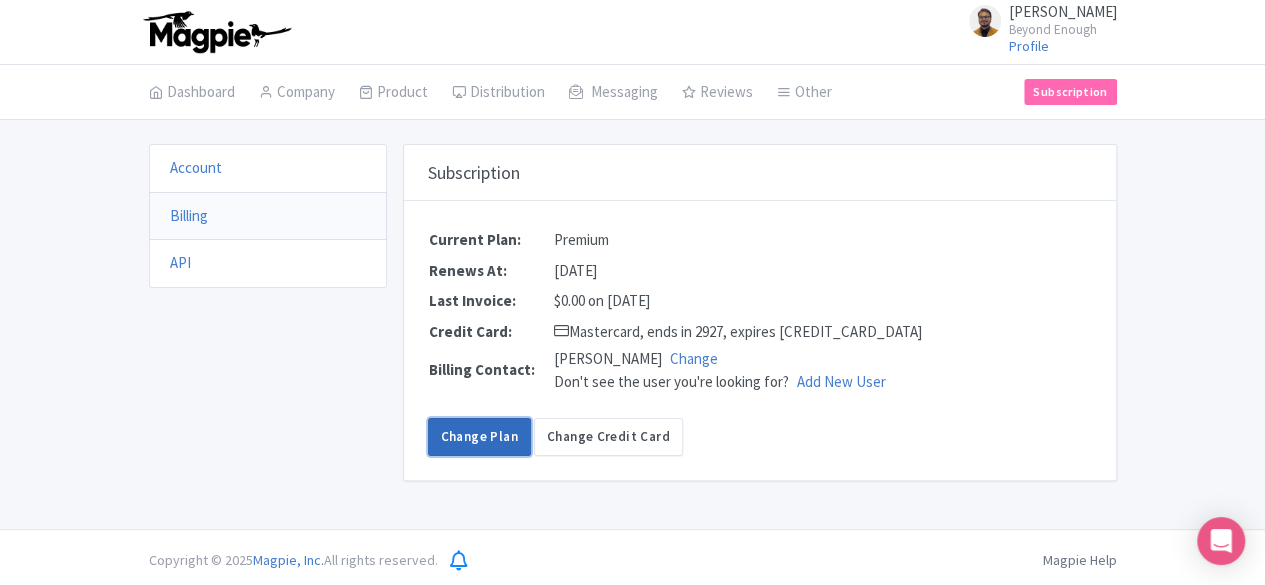 click on "Change Plan" at bounding box center (479, 437) 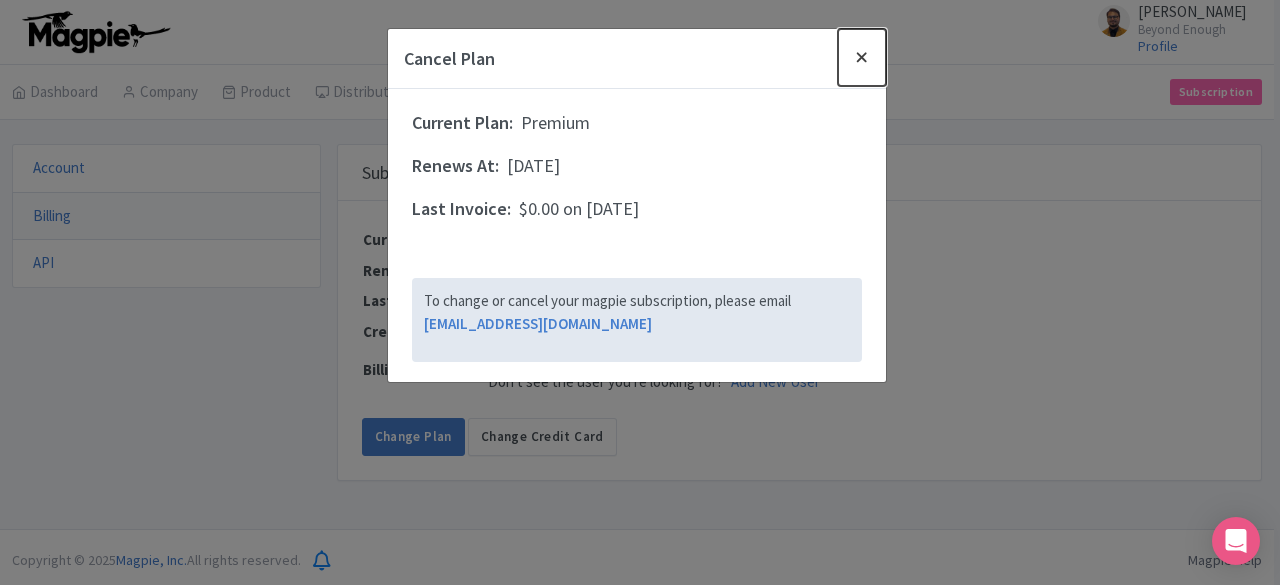 click at bounding box center [862, 57] 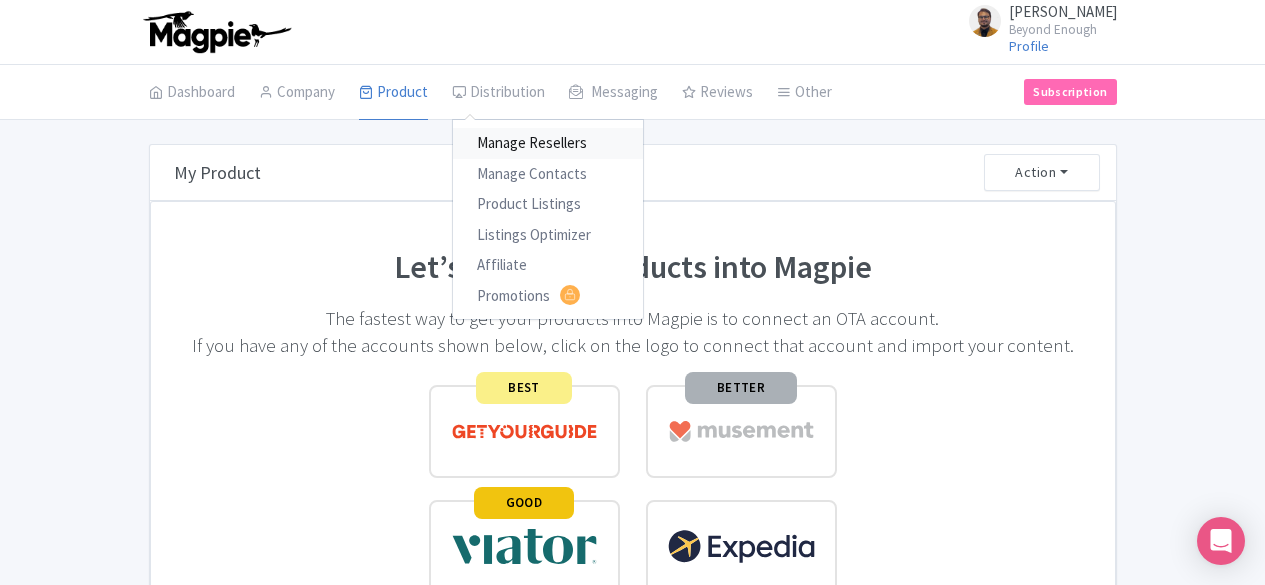 scroll, scrollTop: 0, scrollLeft: 0, axis: both 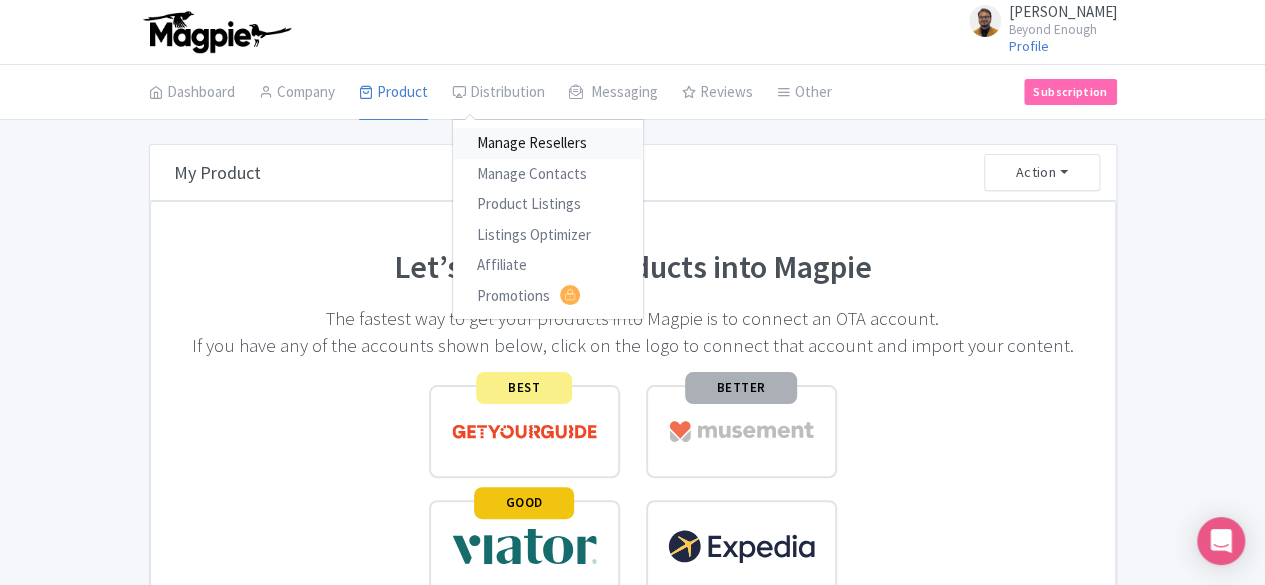 click on "Manage Resellers" at bounding box center [548, 143] 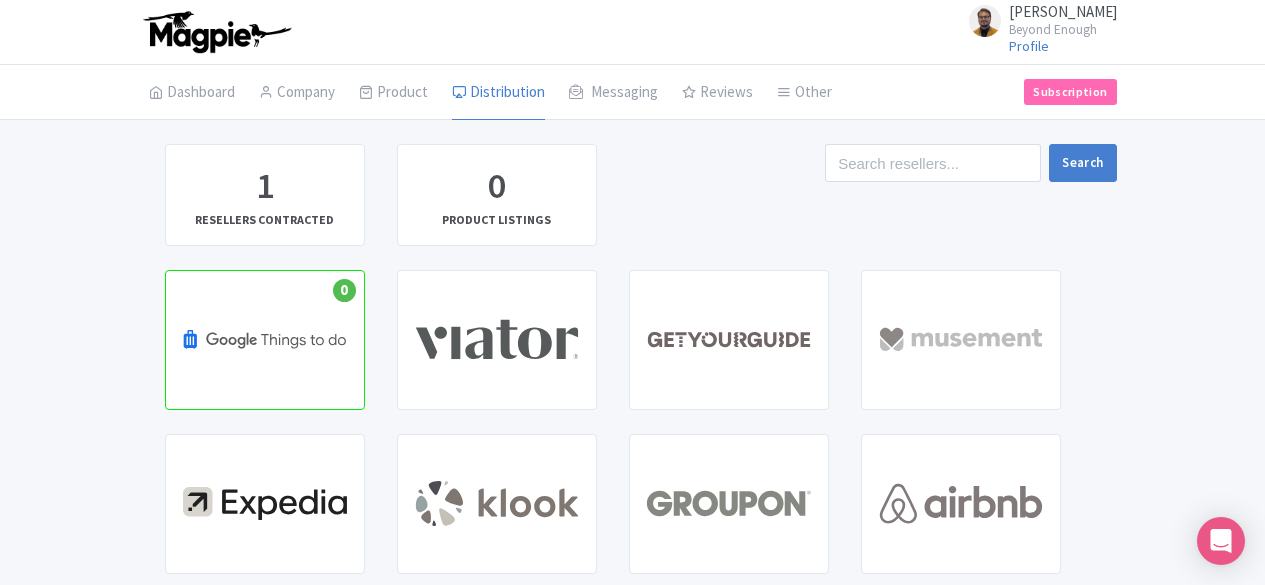 scroll, scrollTop: 0, scrollLeft: 0, axis: both 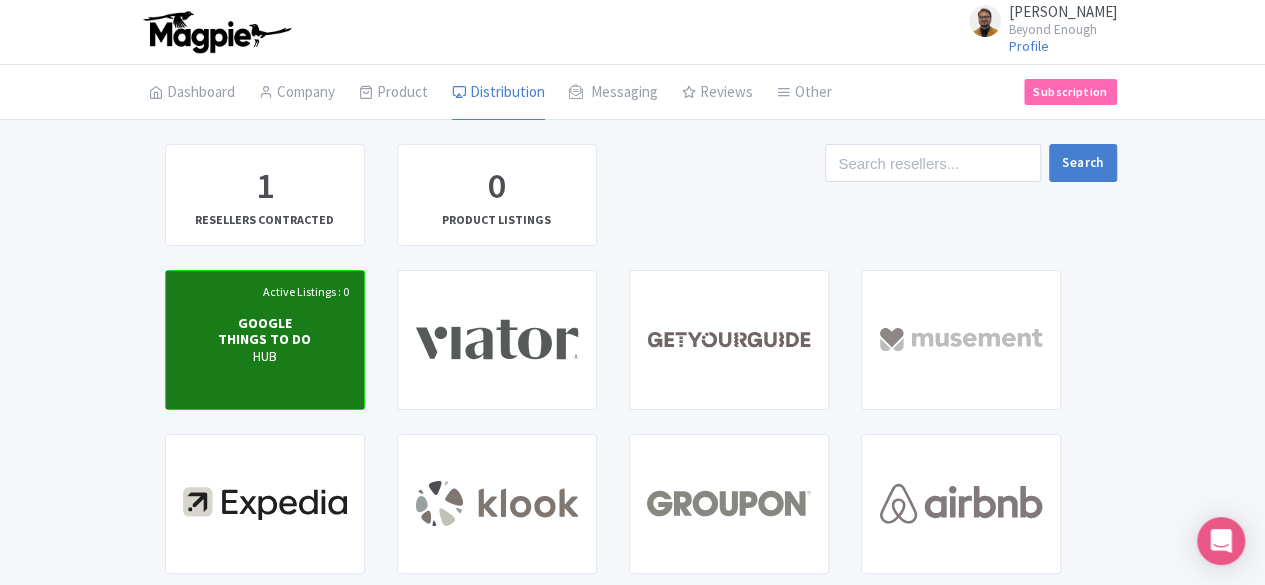 click on "GOOGLE THINGS TO DO" at bounding box center [264, 330] 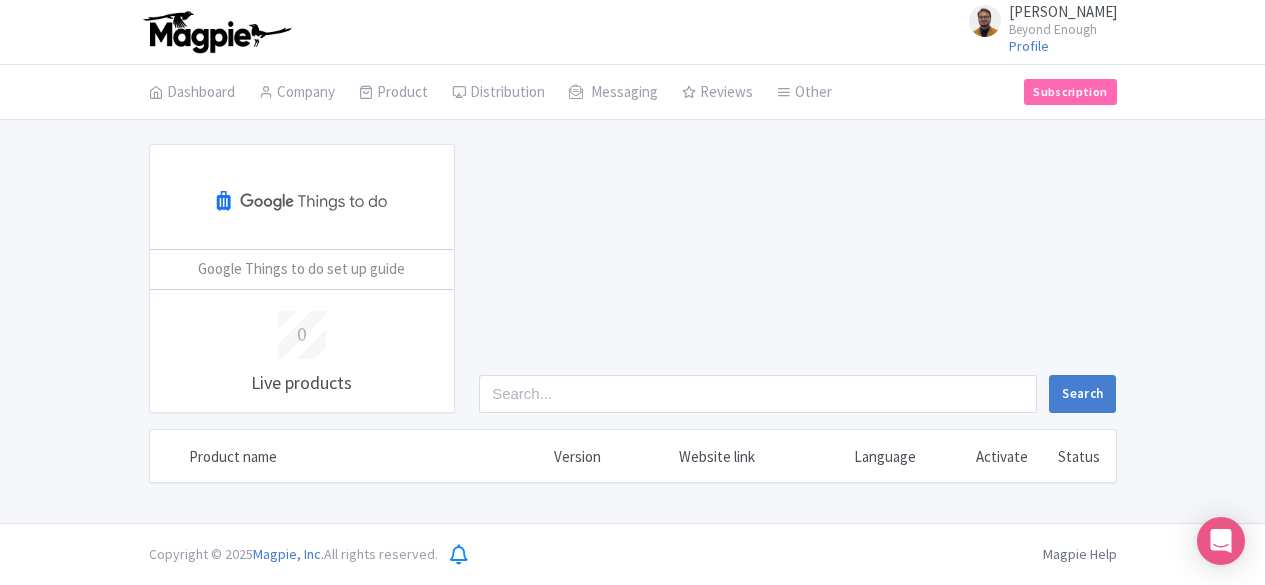 scroll, scrollTop: 0, scrollLeft: 0, axis: both 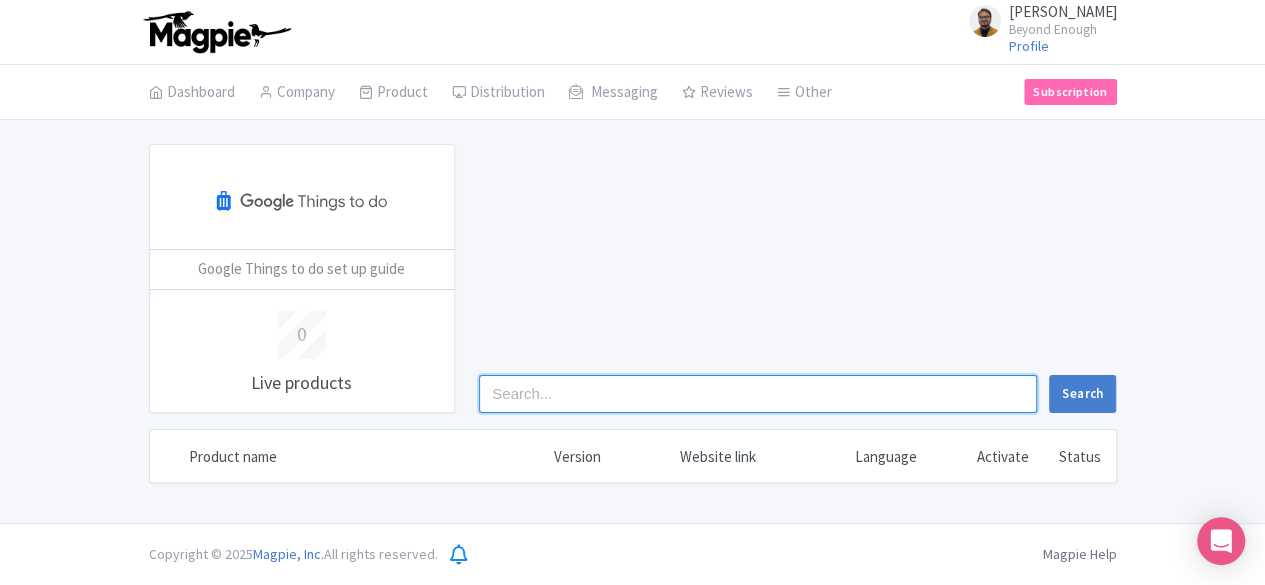 click at bounding box center [758, 394] 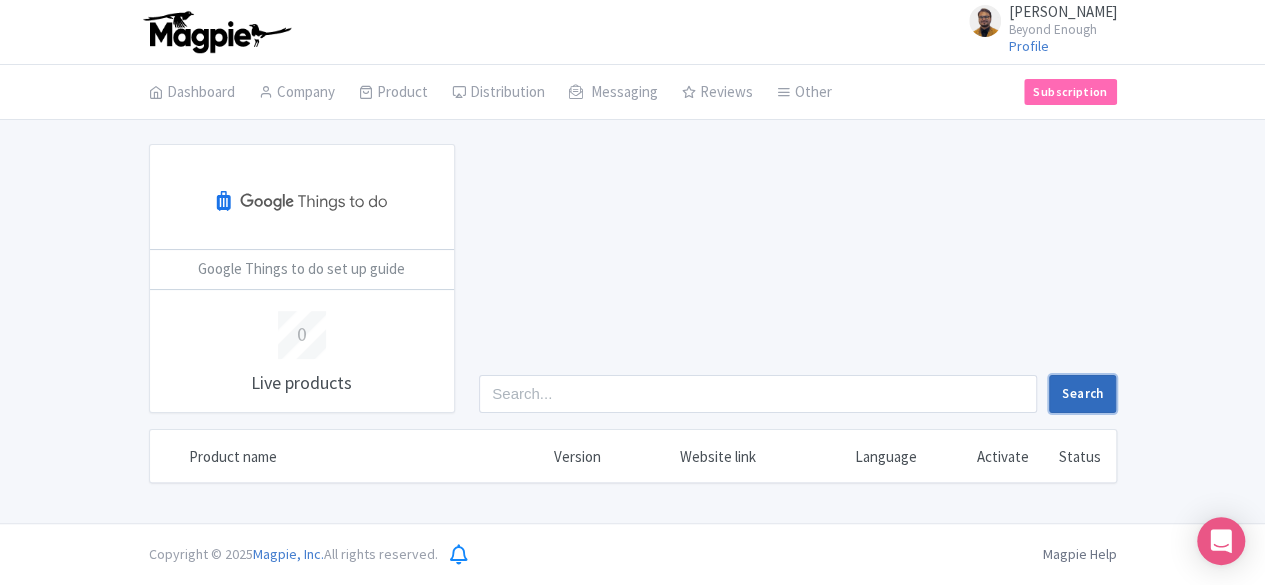 click on "Search" at bounding box center (1082, 394) 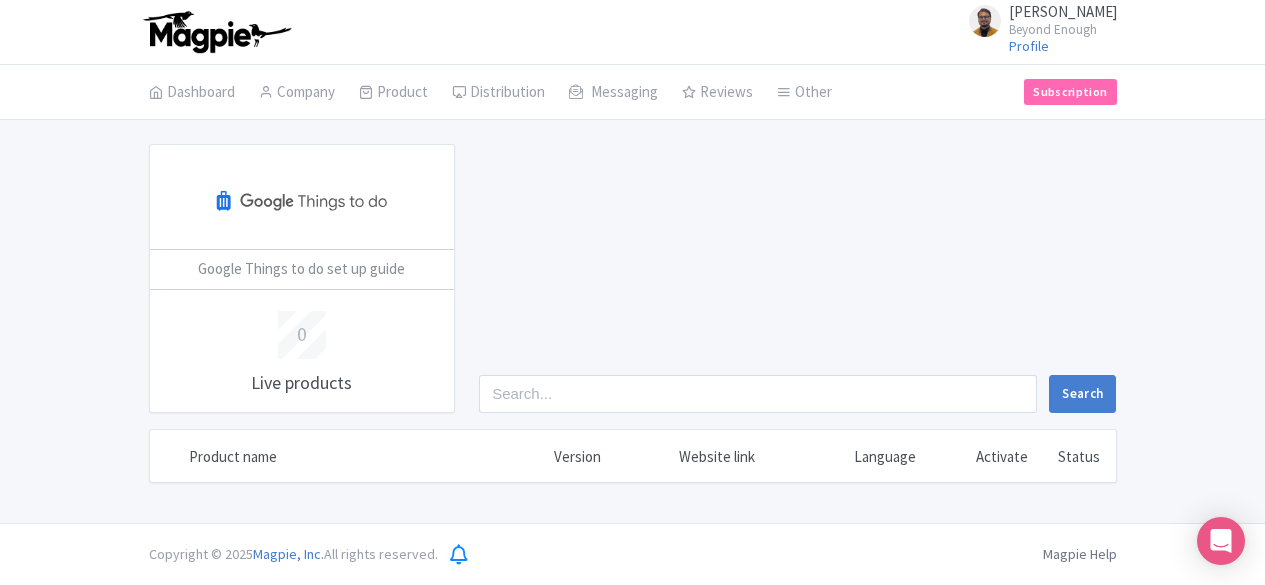scroll, scrollTop: 0, scrollLeft: 0, axis: both 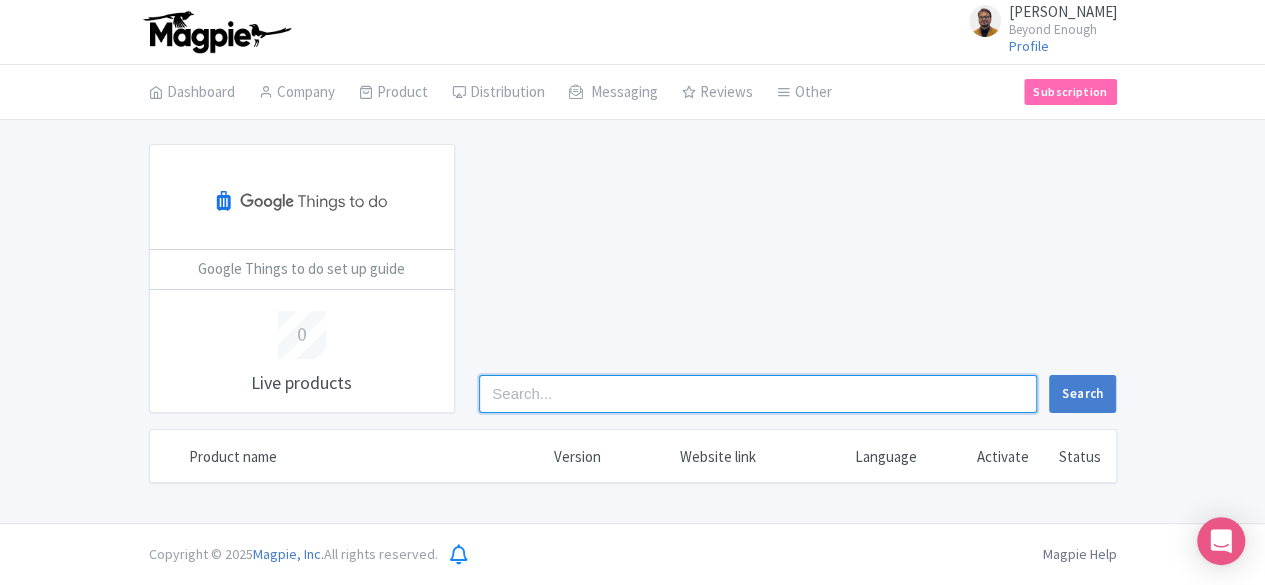 click at bounding box center (758, 394) 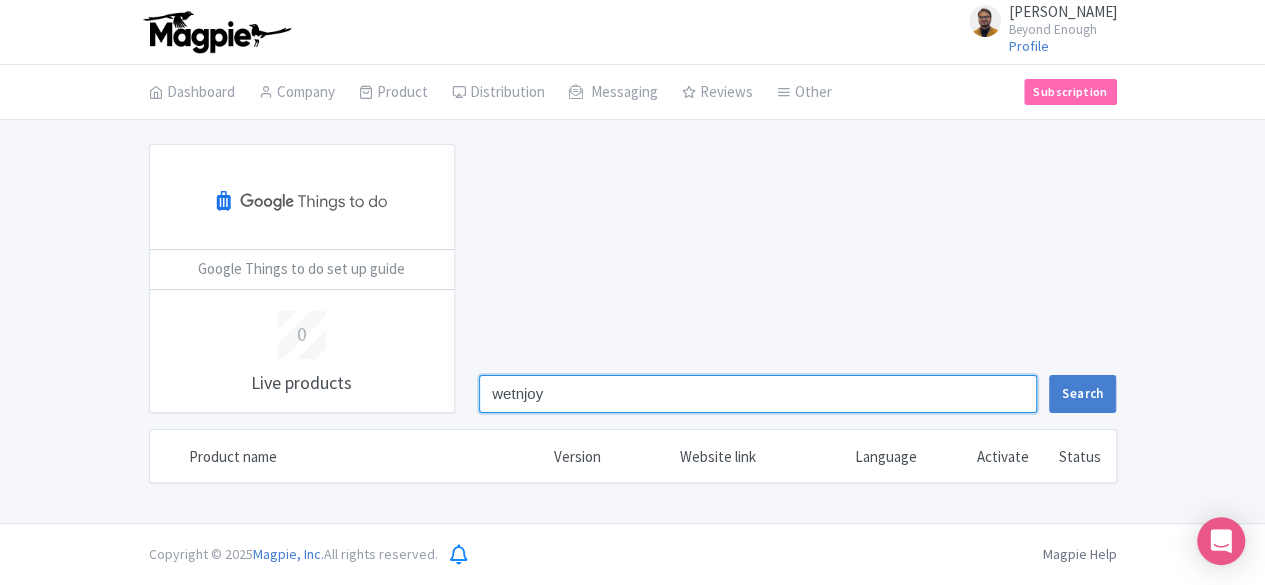 type on "wetnjoy" 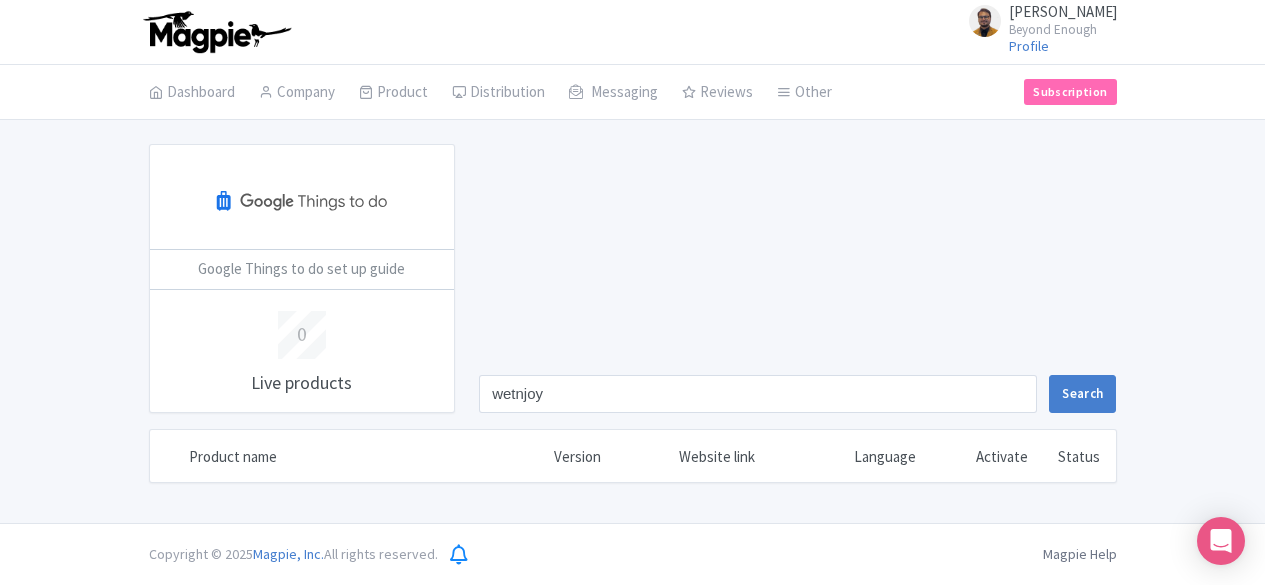 scroll, scrollTop: 0, scrollLeft: 0, axis: both 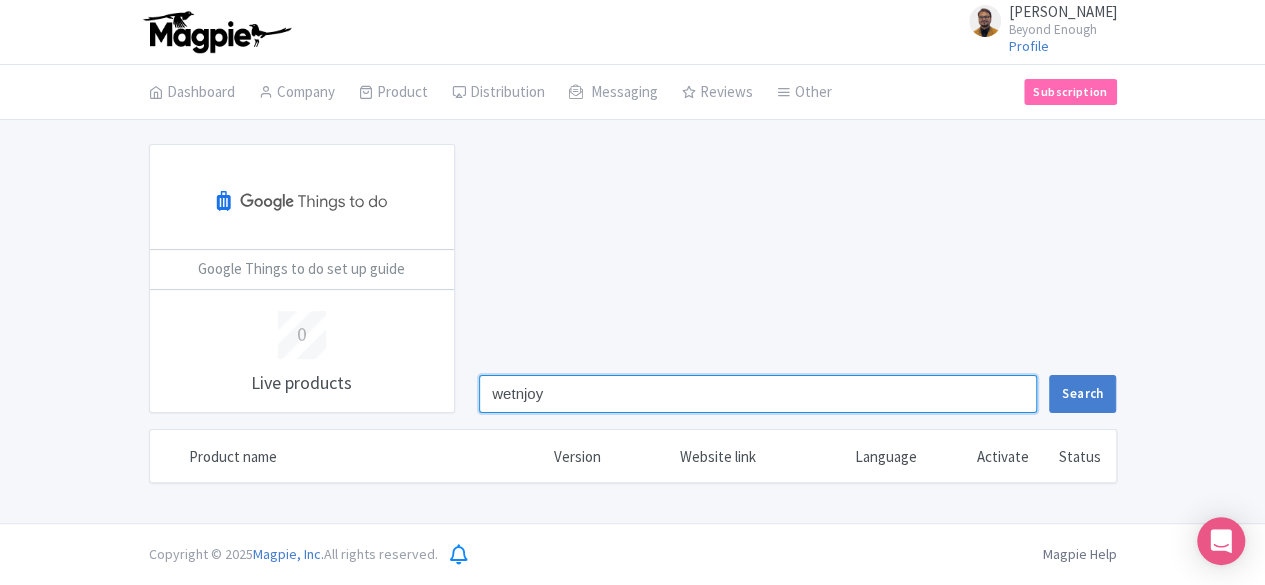 click on "wetnjoy" at bounding box center (758, 394) 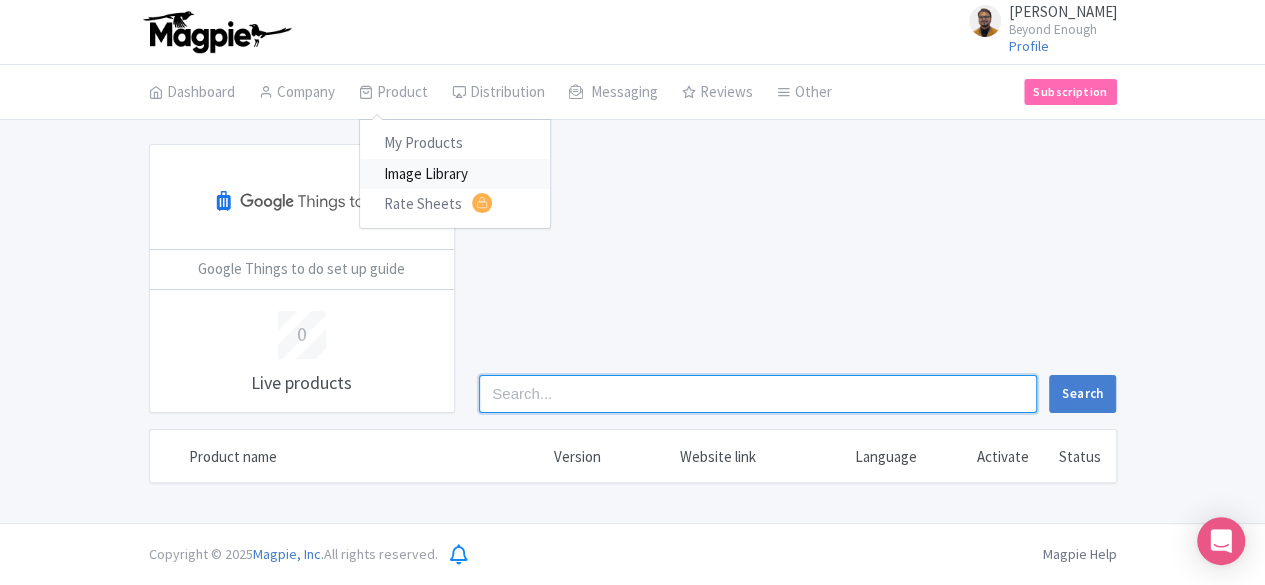 type 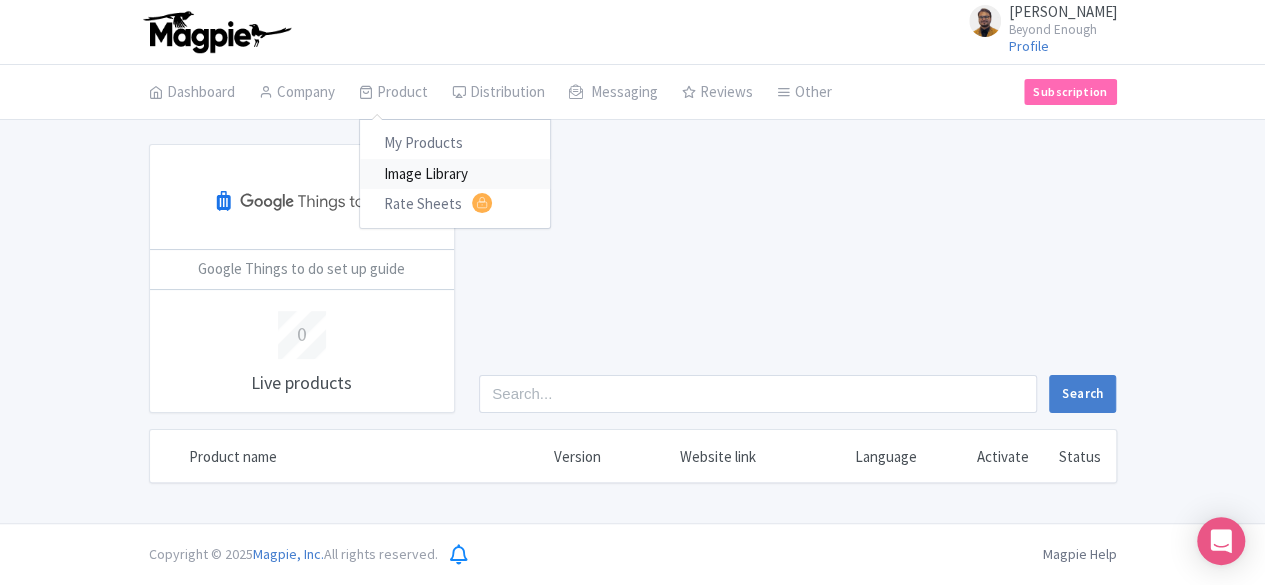 click on "Image Library" at bounding box center (455, 174) 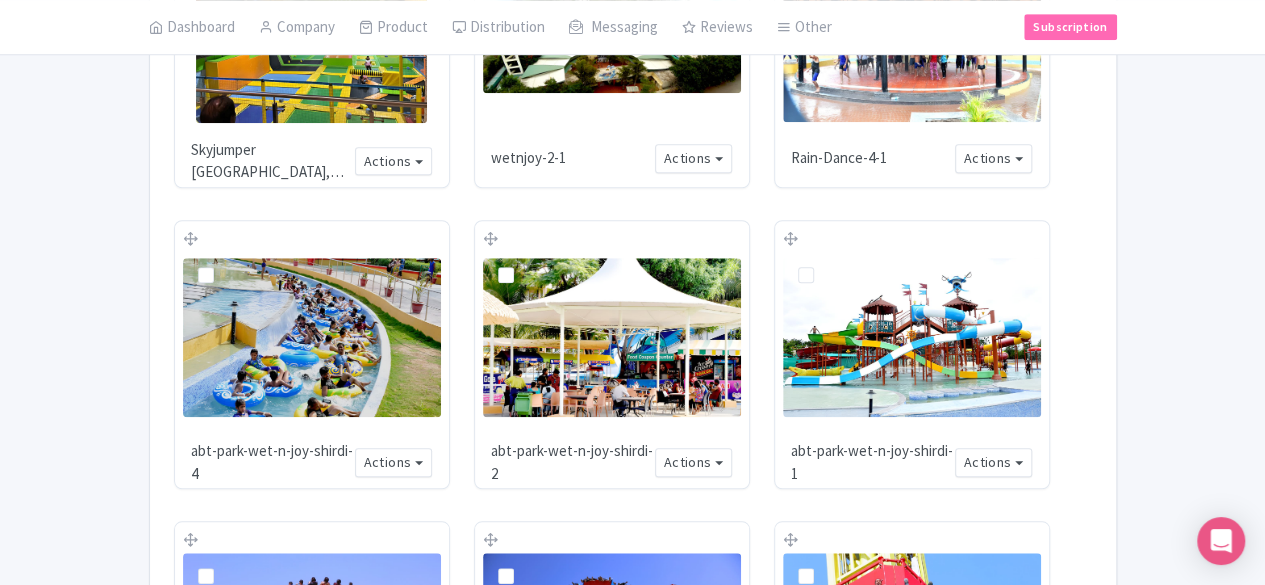 scroll, scrollTop: 714, scrollLeft: 0, axis: vertical 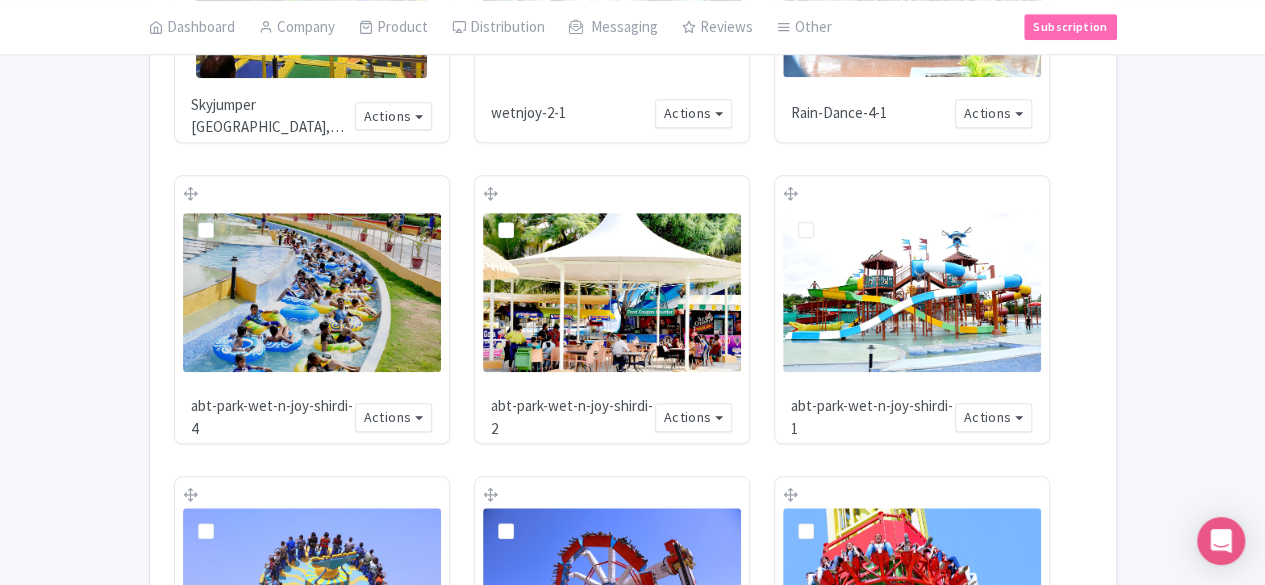 click on "Load more" at bounding box center (633, 774) 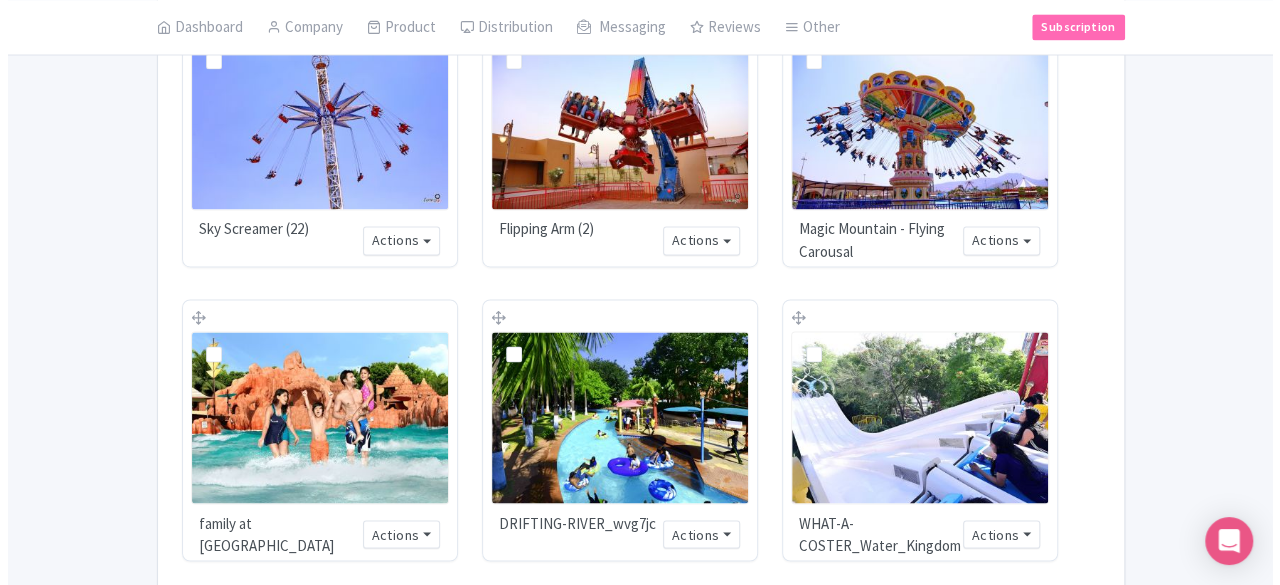 scroll, scrollTop: 1592, scrollLeft: 0, axis: vertical 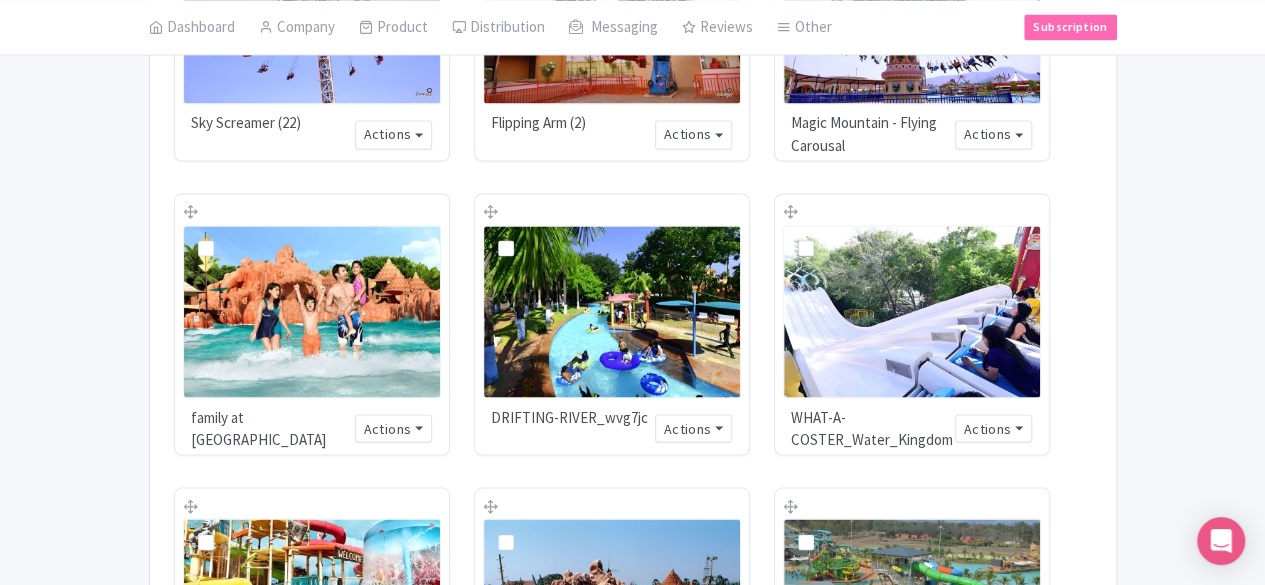 click at bounding box center [912, 898] 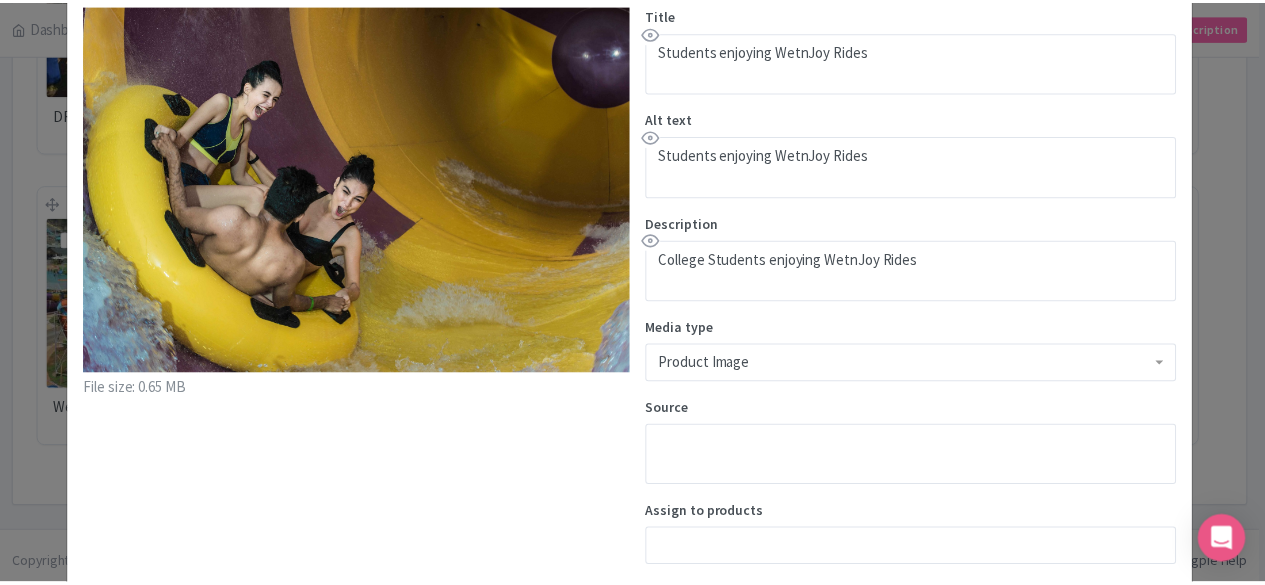 scroll, scrollTop: 0, scrollLeft: 0, axis: both 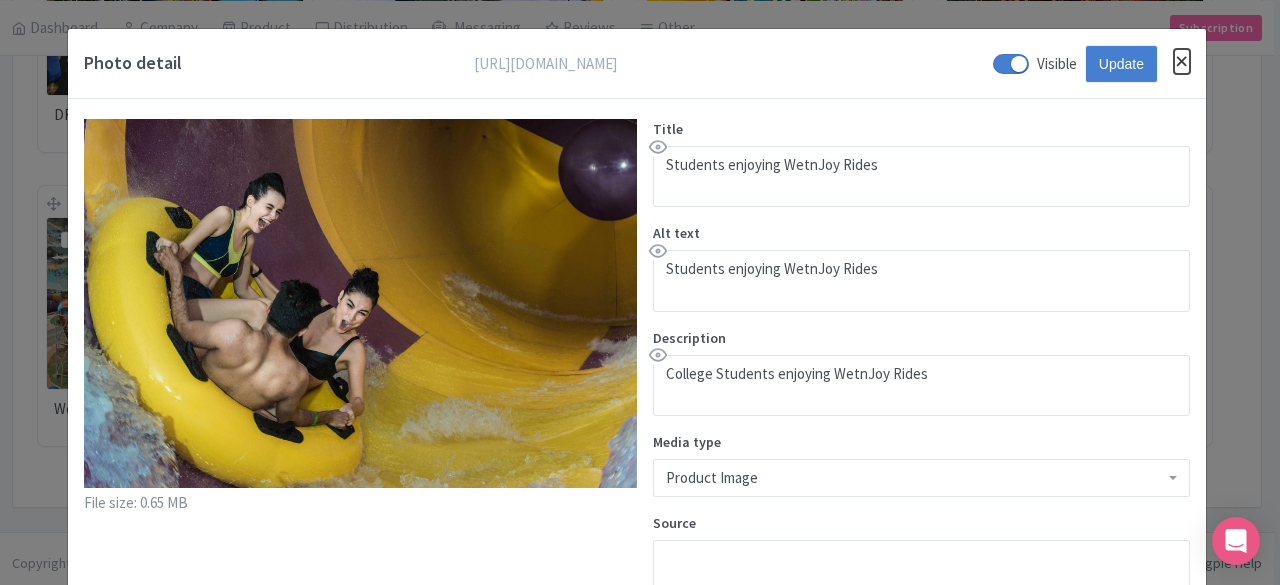 click at bounding box center (1182, 61) 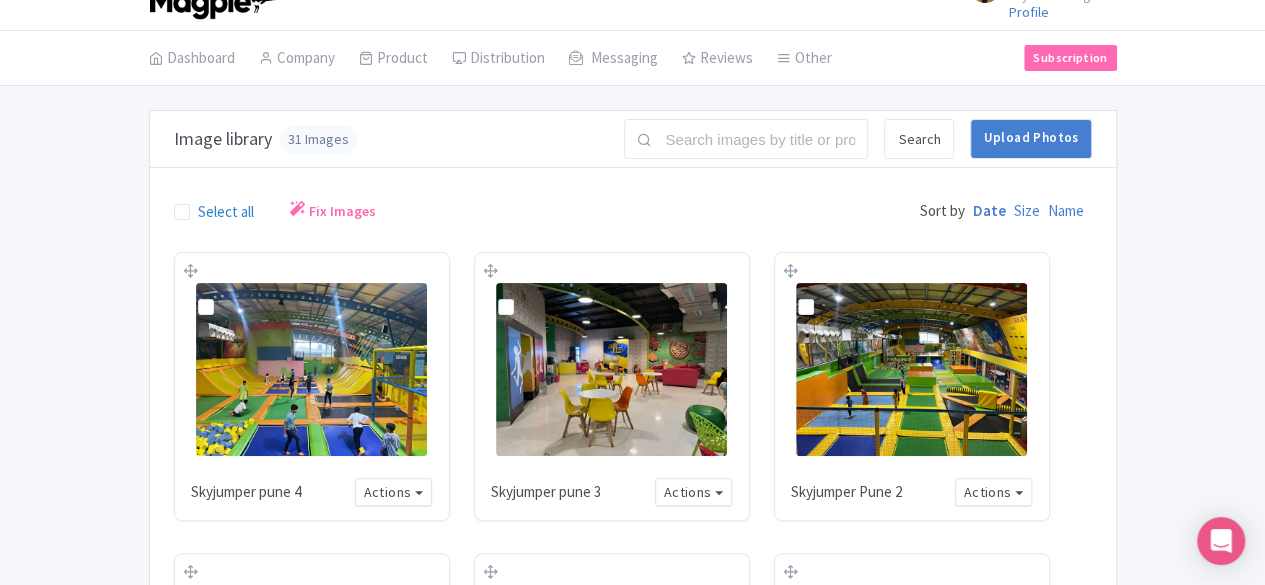 scroll, scrollTop: 0, scrollLeft: 0, axis: both 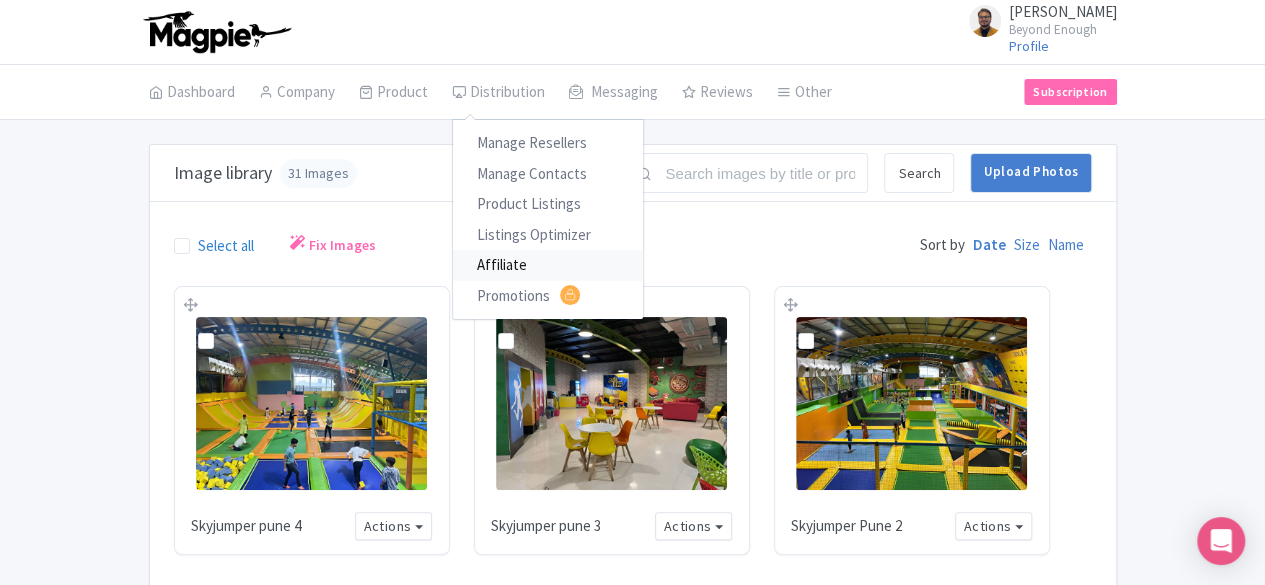 click on "Affiliate" at bounding box center [548, 265] 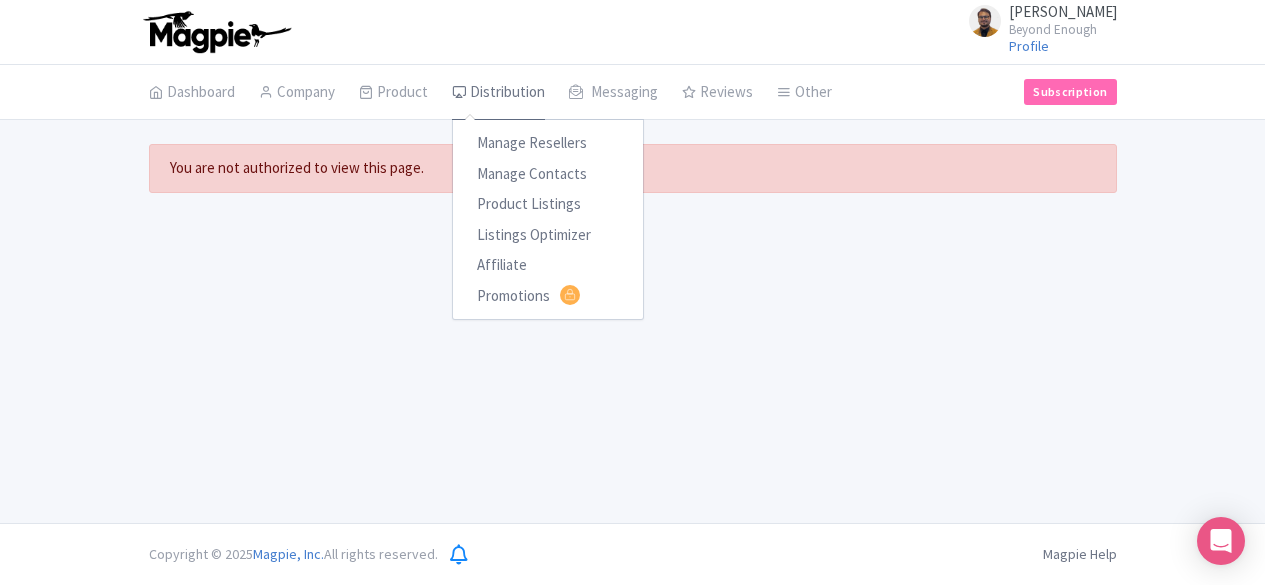 scroll, scrollTop: 0, scrollLeft: 0, axis: both 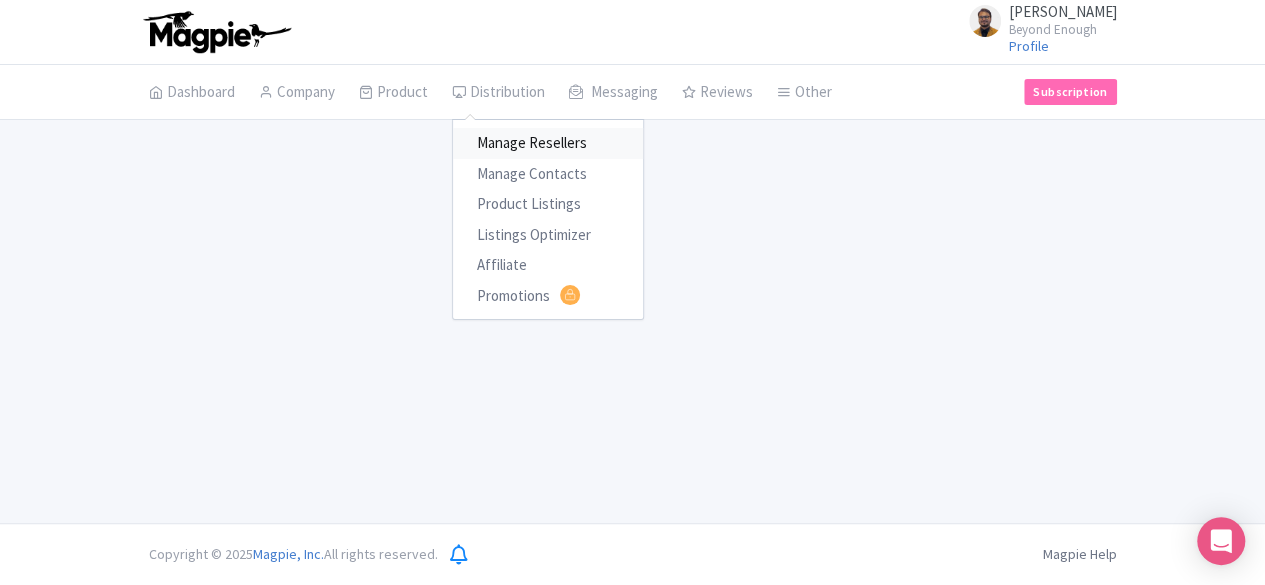 click on "Manage Resellers" at bounding box center (548, 143) 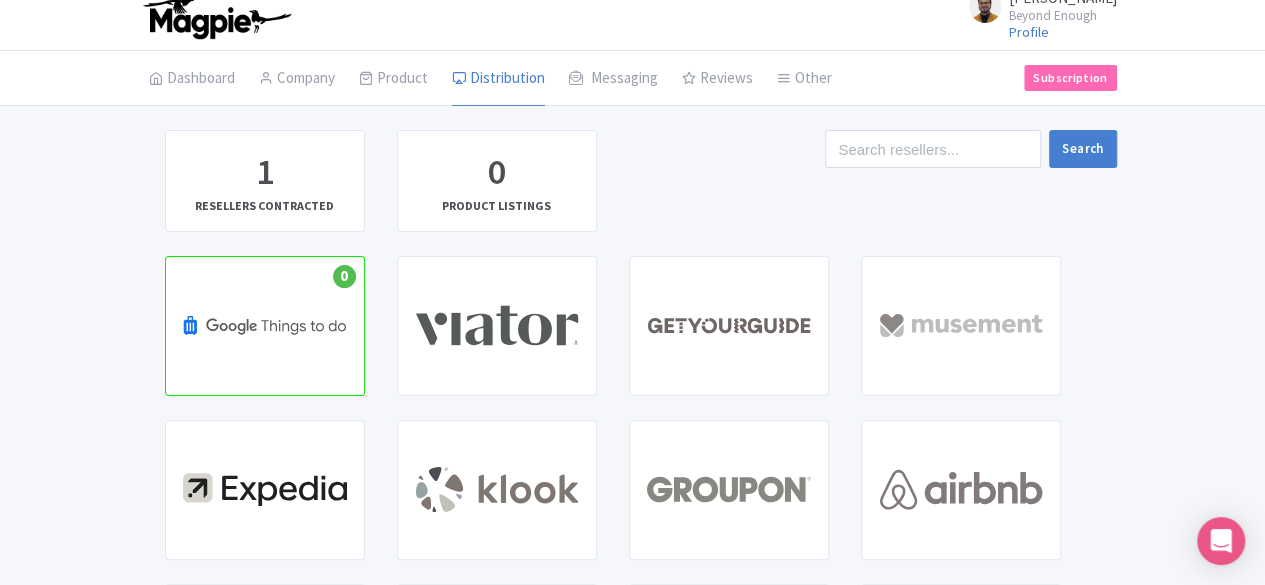 scroll, scrollTop: 0, scrollLeft: 0, axis: both 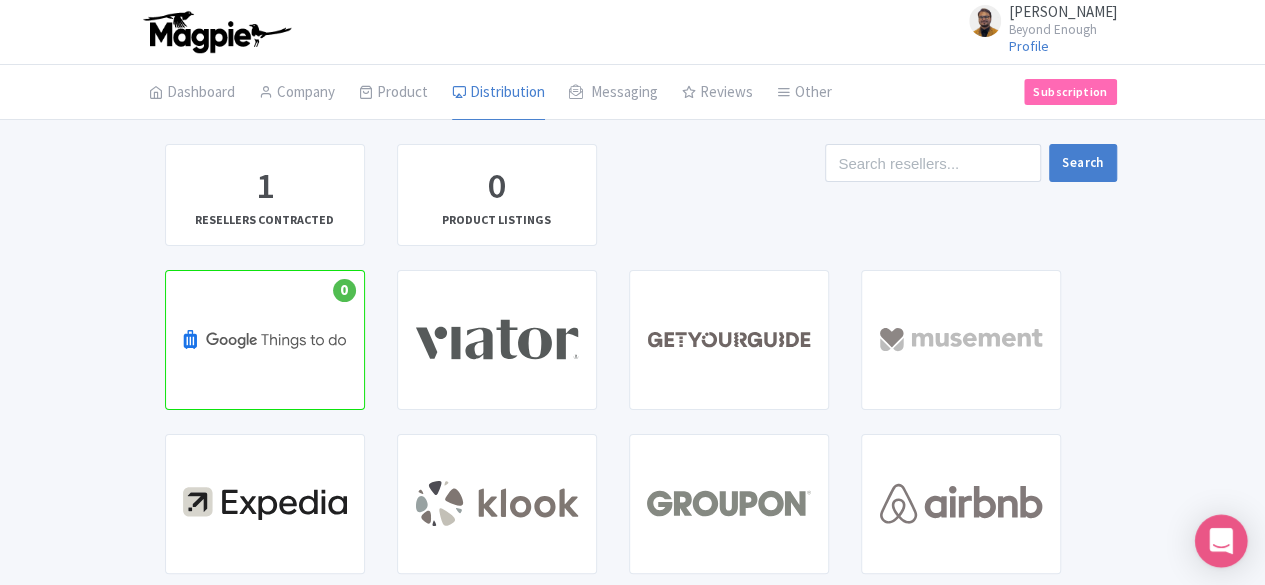click 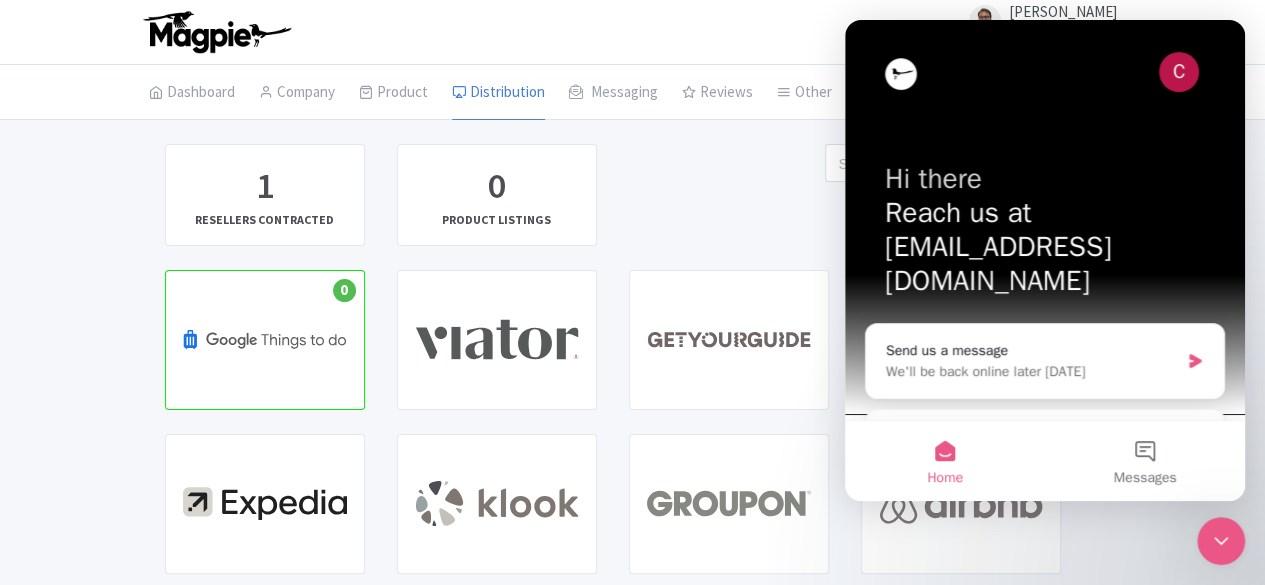 scroll, scrollTop: 0, scrollLeft: 0, axis: both 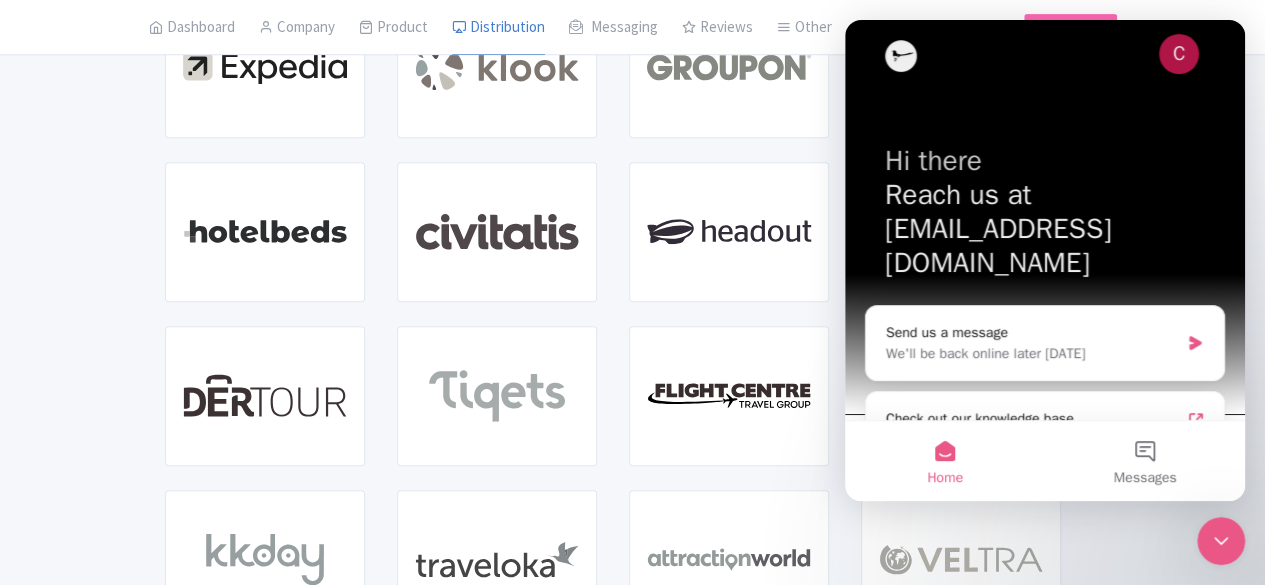 click 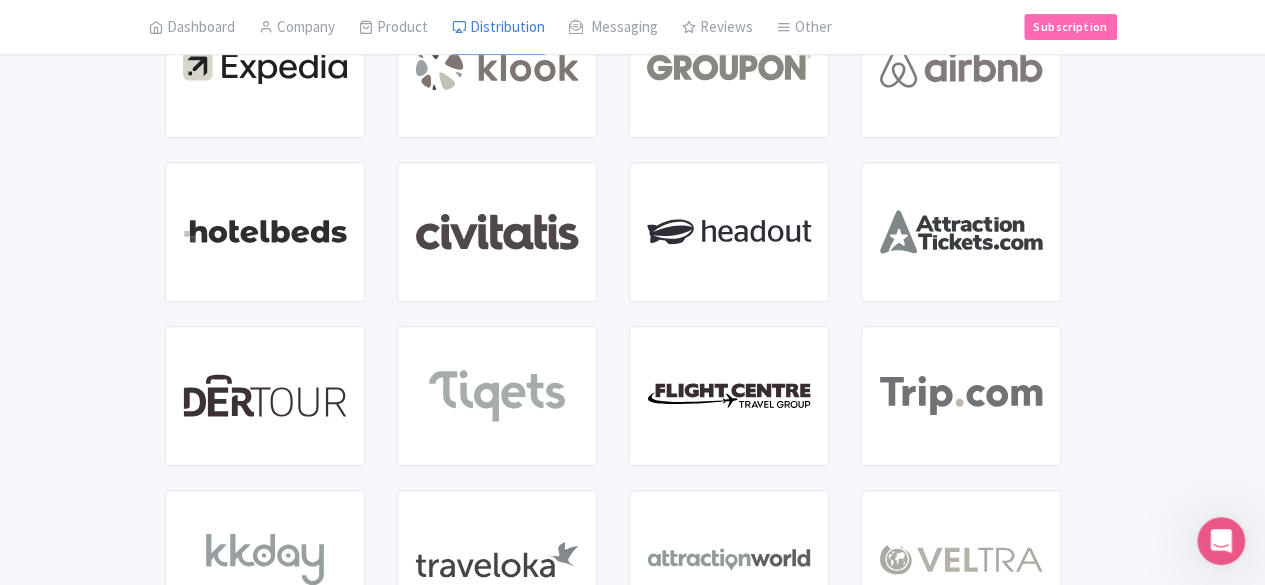 scroll, scrollTop: 0, scrollLeft: 0, axis: both 